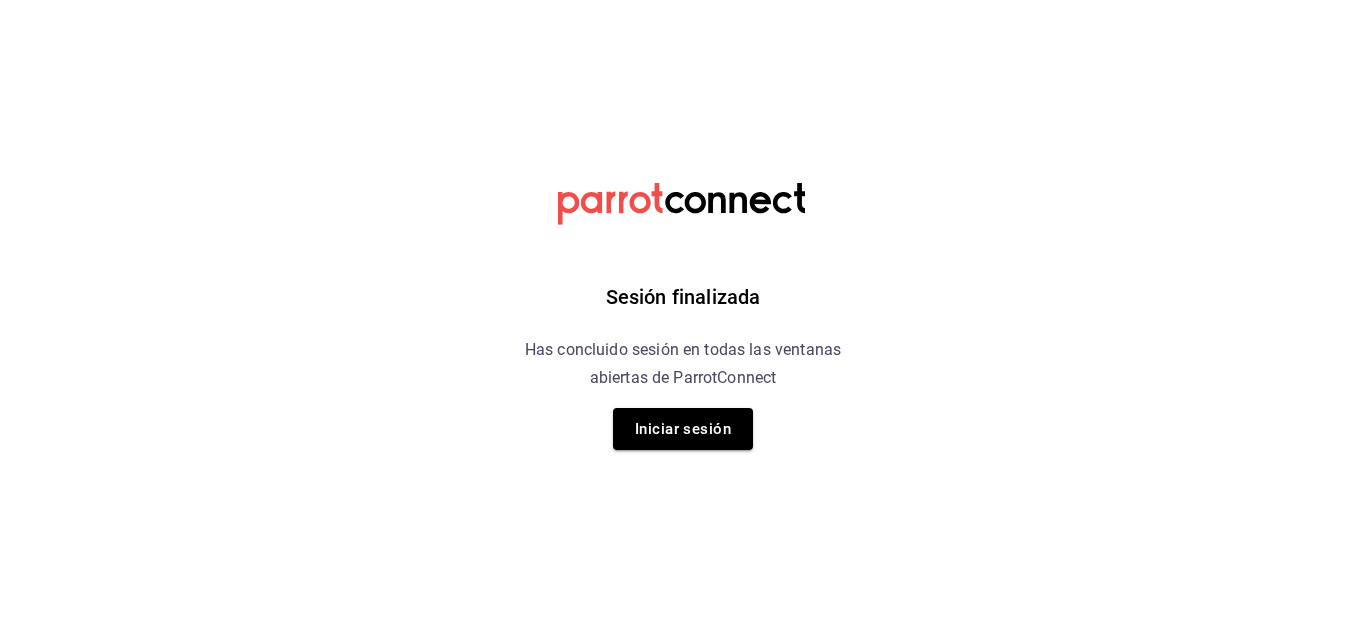 scroll, scrollTop: 0, scrollLeft: 0, axis: both 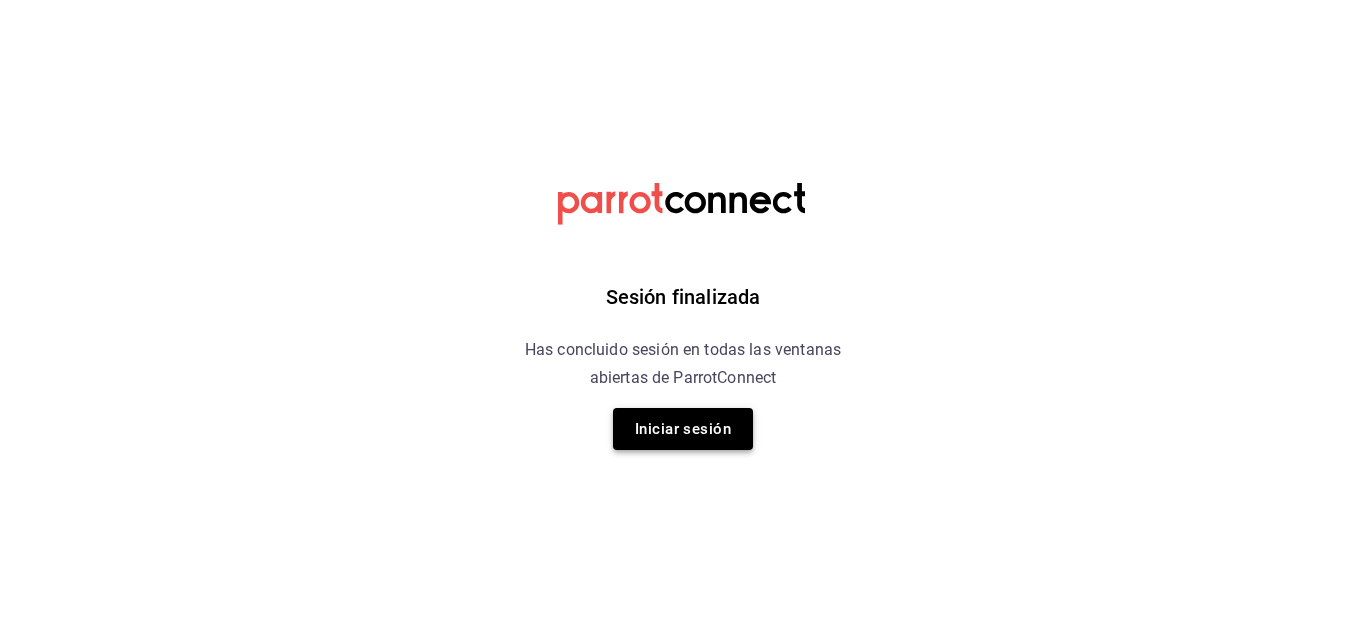 click on "Iniciar sesión" at bounding box center [683, 429] 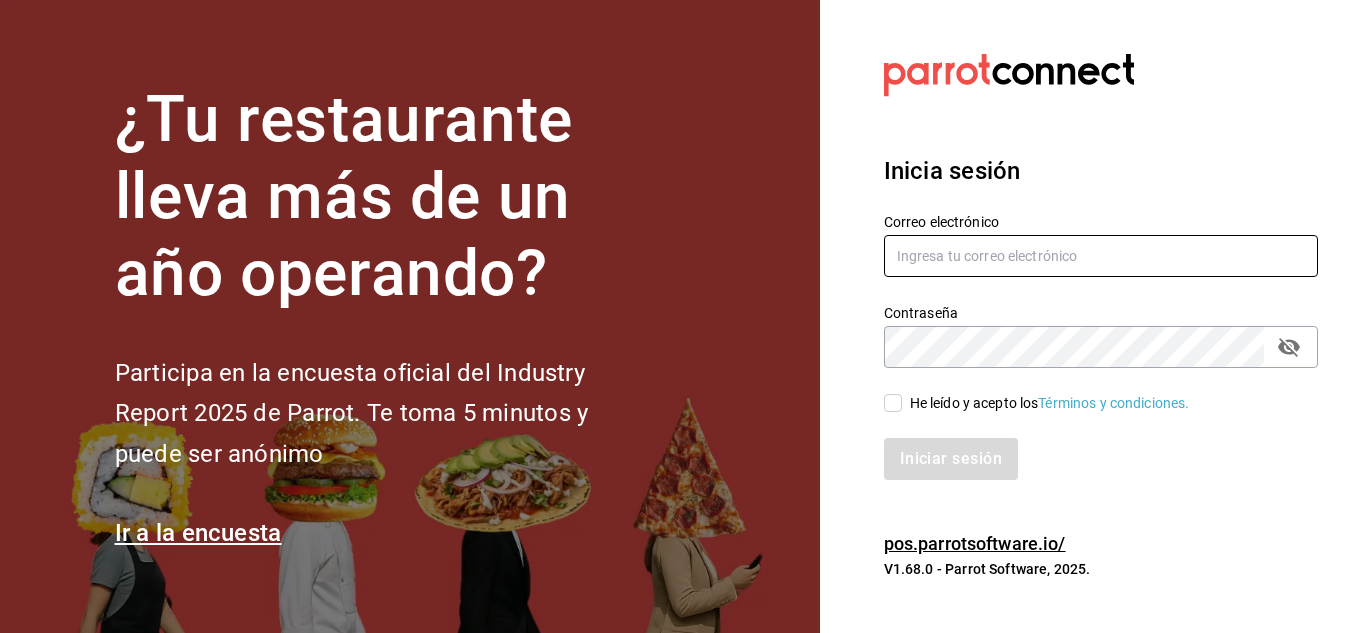 type on "[EMAIL]" 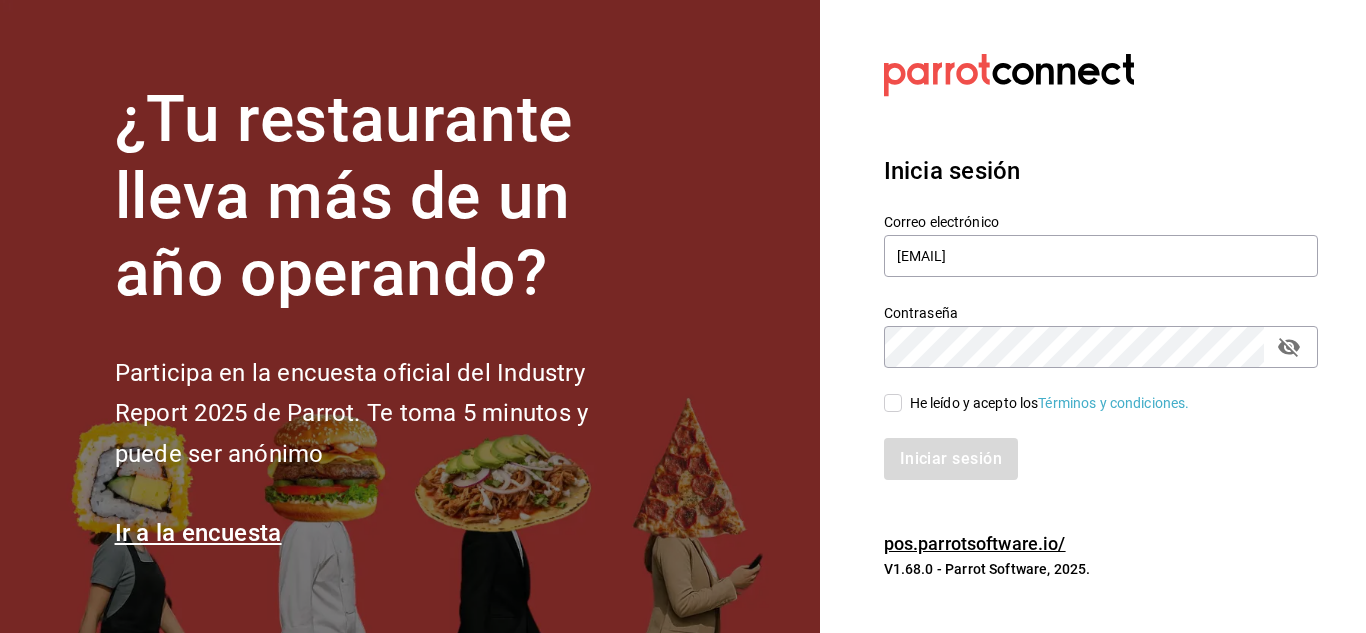 click on "He leído y acepto los  Términos y condiciones." at bounding box center [893, 403] 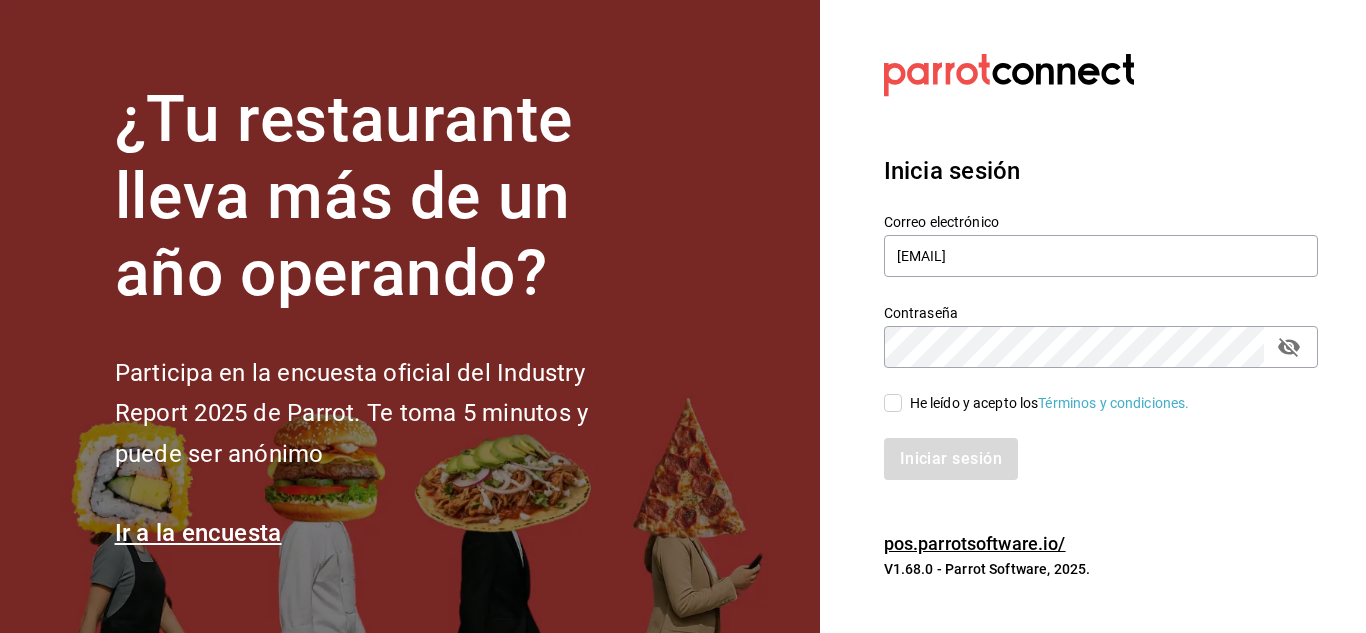 checkbox on "true" 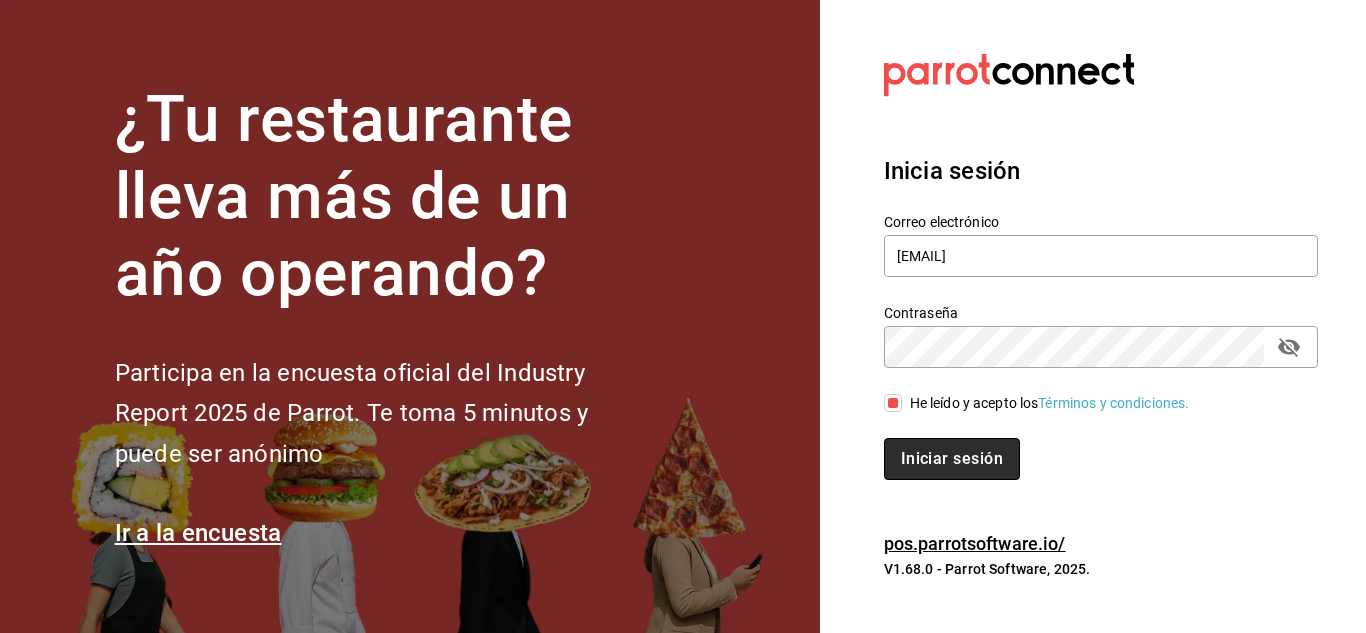 click on "Iniciar sesión" at bounding box center [952, 459] 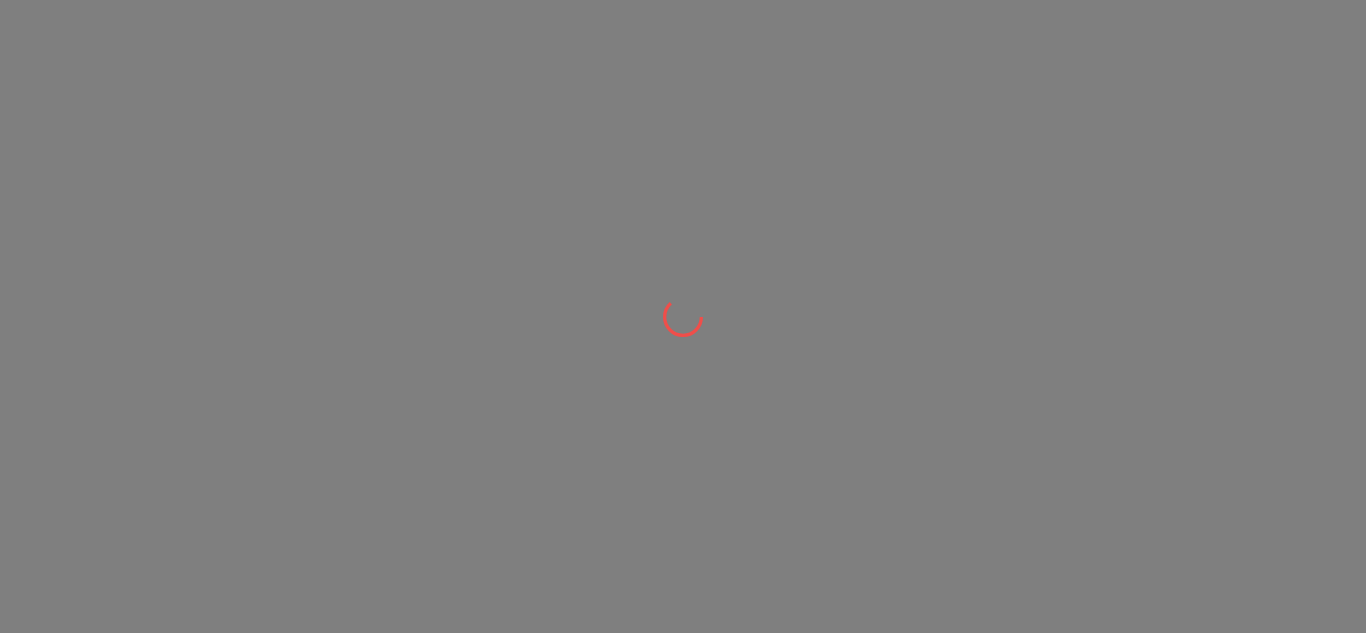 scroll, scrollTop: 0, scrollLeft: 0, axis: both 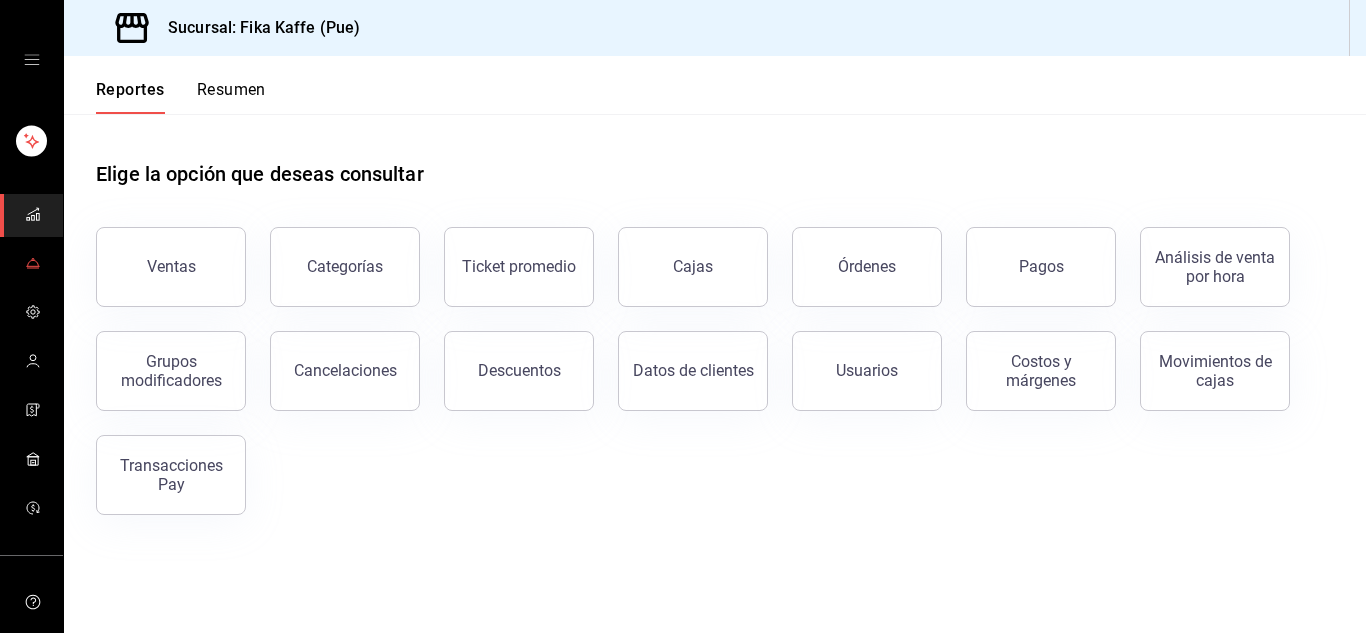 click 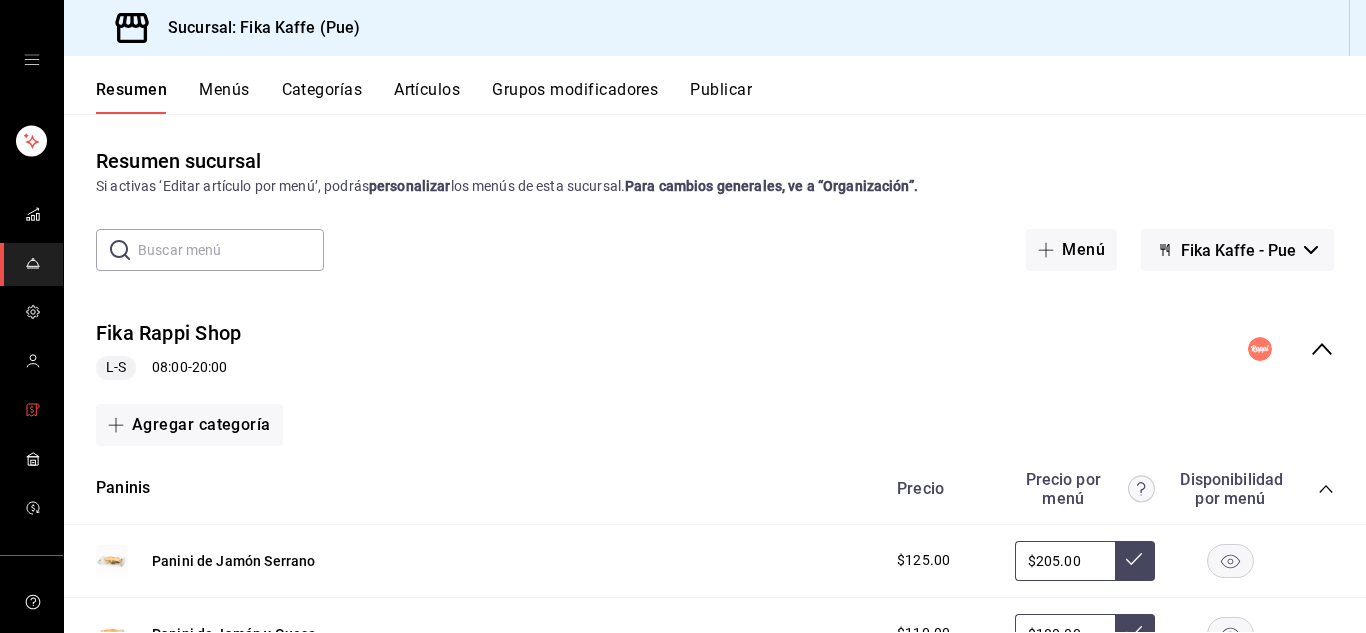 click 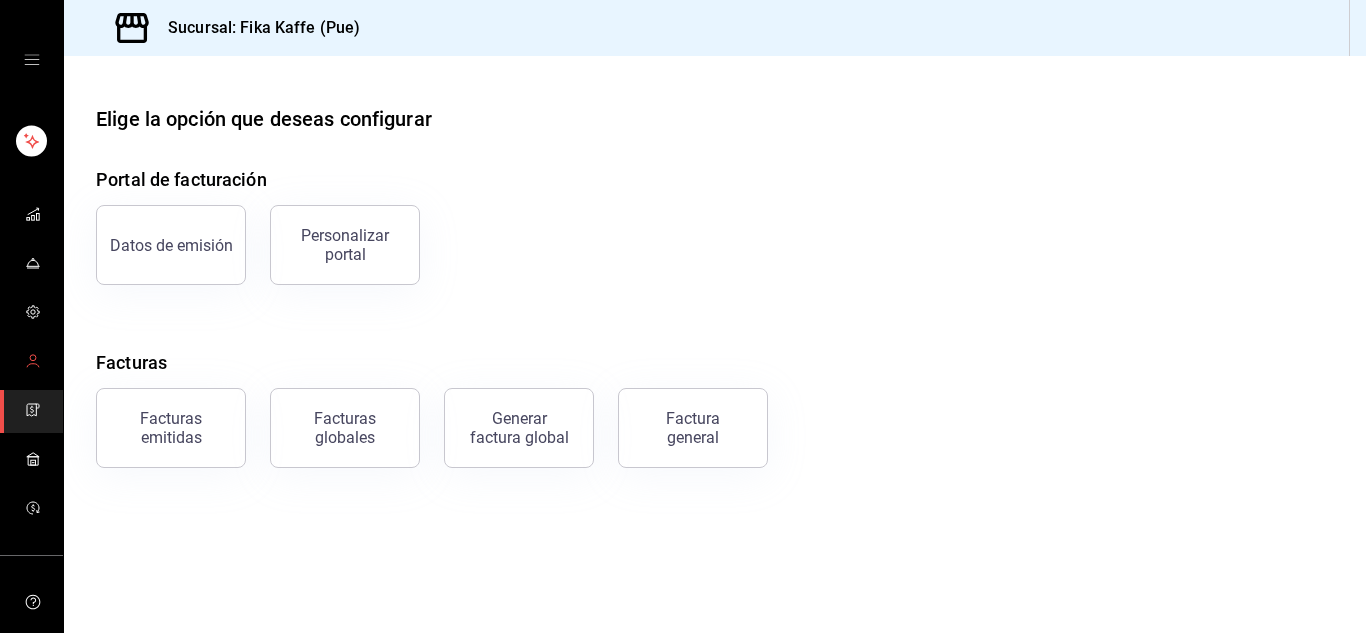 click 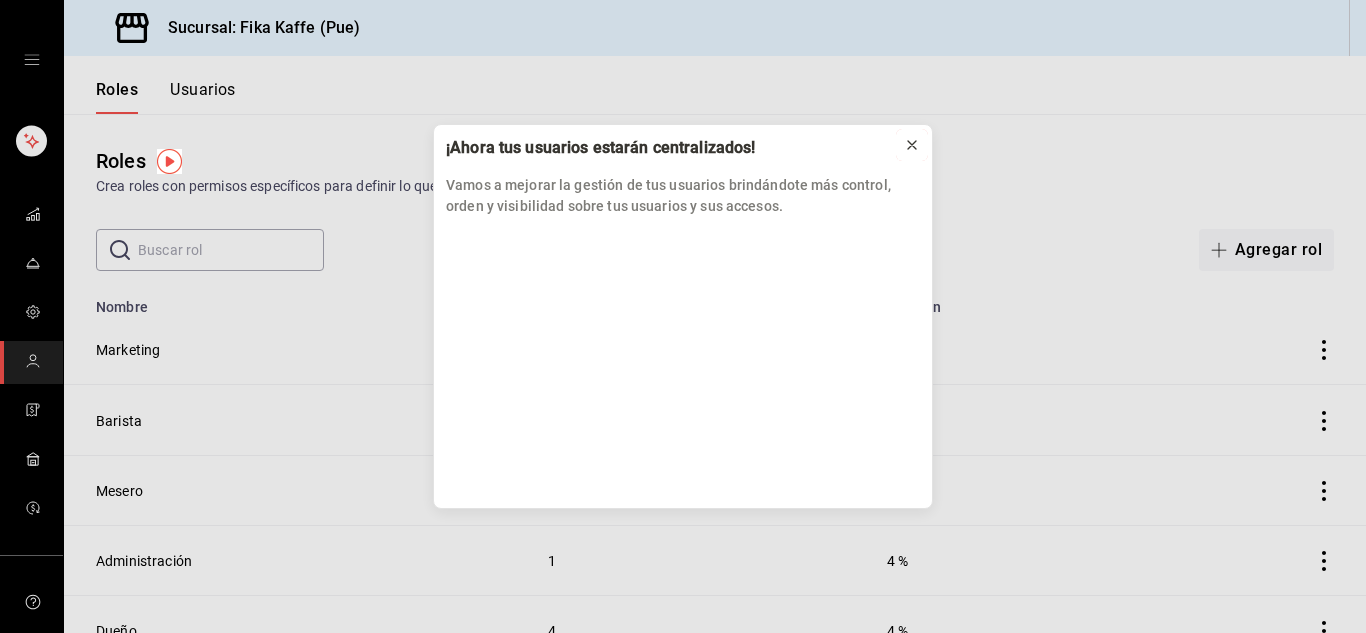 click 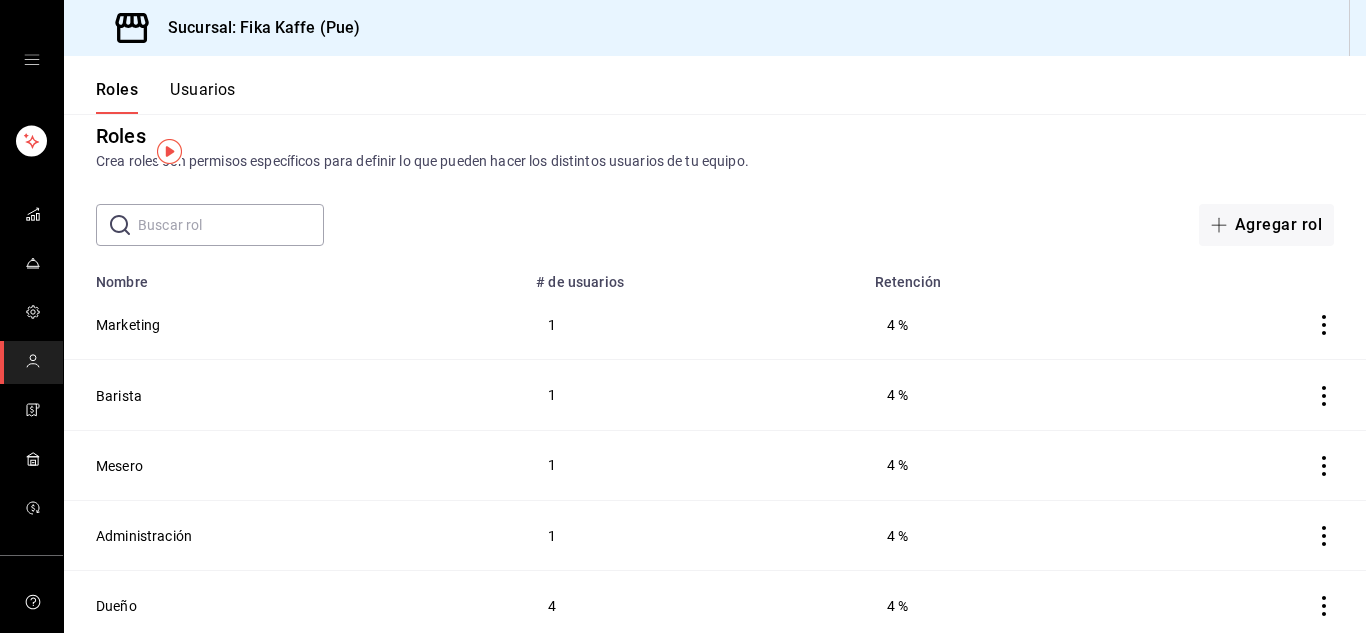 scroll, scrollTop: 28, scrollLeft: 0, axis: vertical 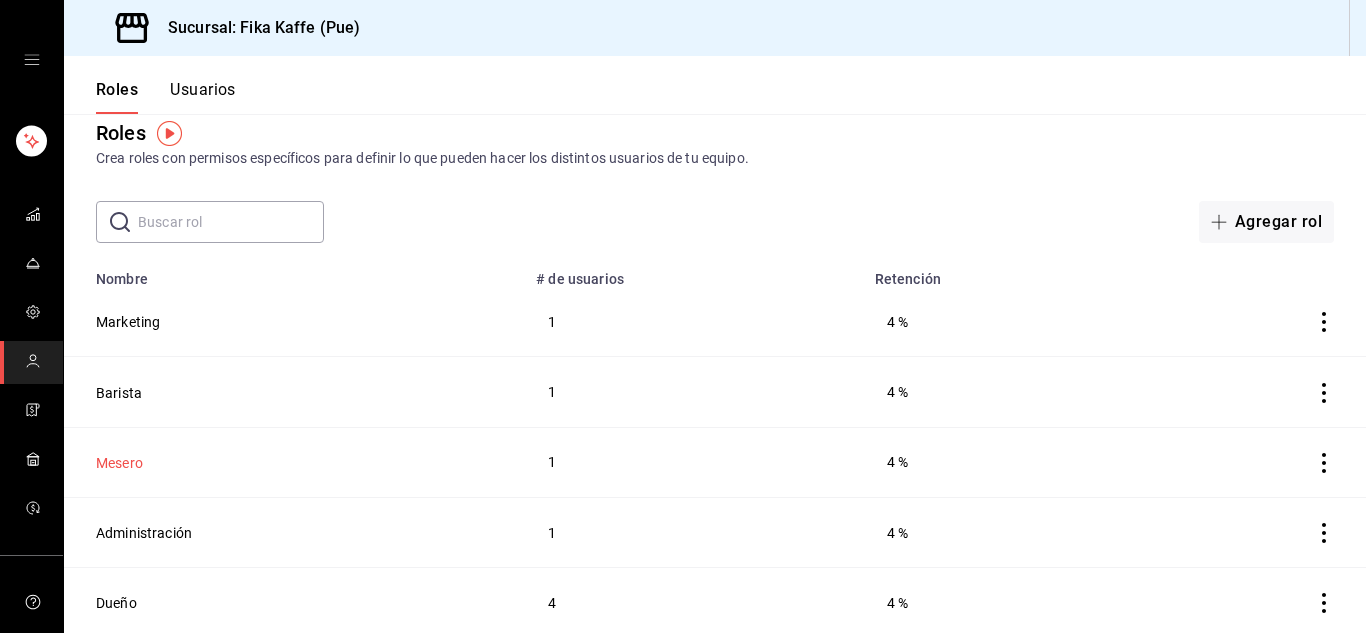 click on "Mesero" at bounding box center (119, 463) 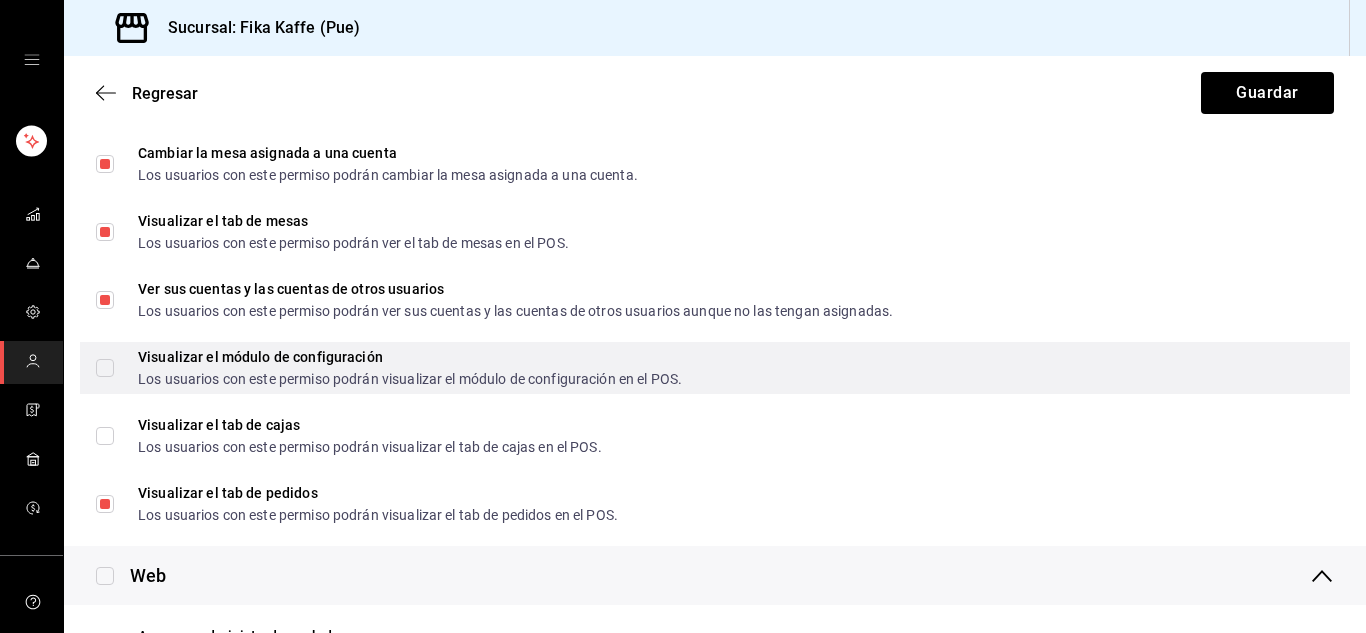 scroll, scrollTop: 900, scrollLeft: 0, axis: vertical 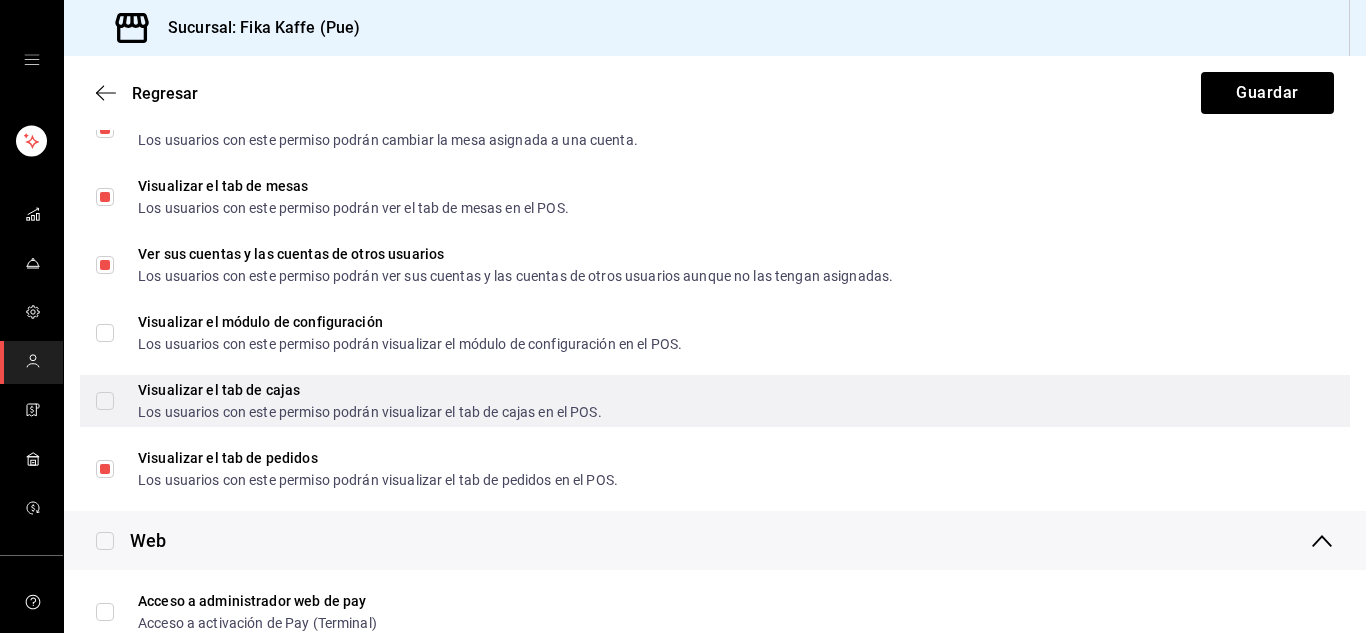 click on "Visualizar el tab de cajas Los usuarios con este permiso podrán visualizar el tab de cajas en el POS." at bounding box center (105, 401) 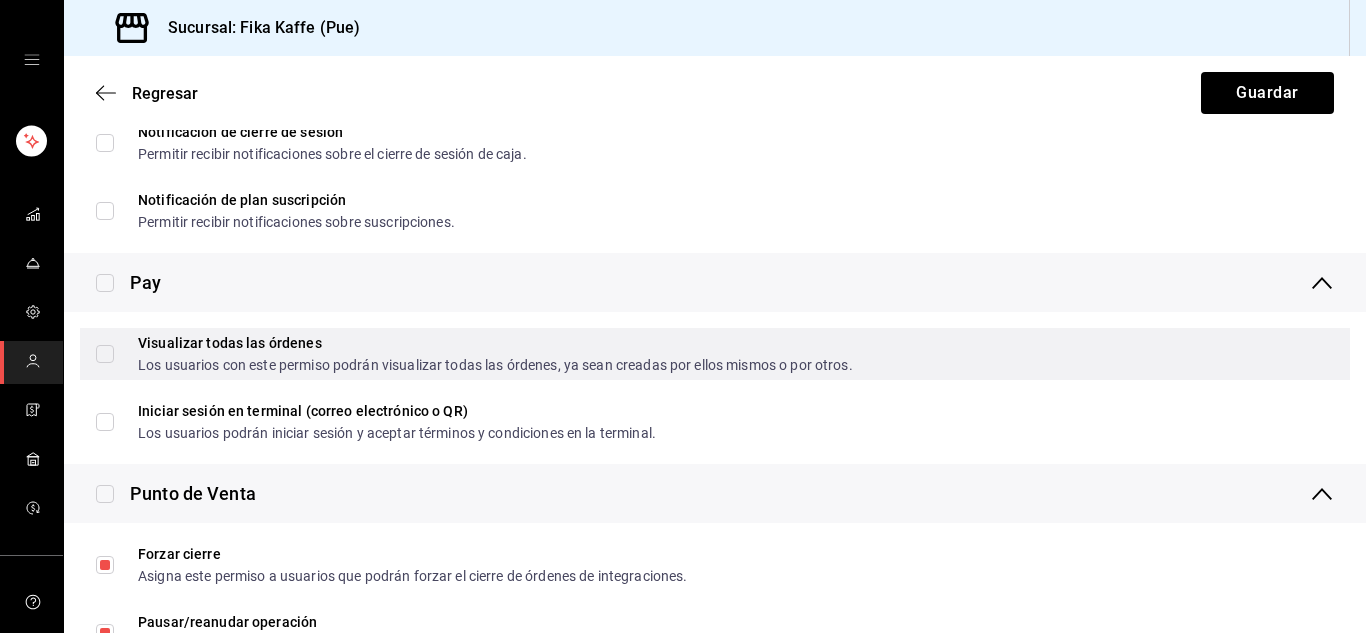 scroll, scrollTop: 2000, scrollLeft: 0, axis: vertical 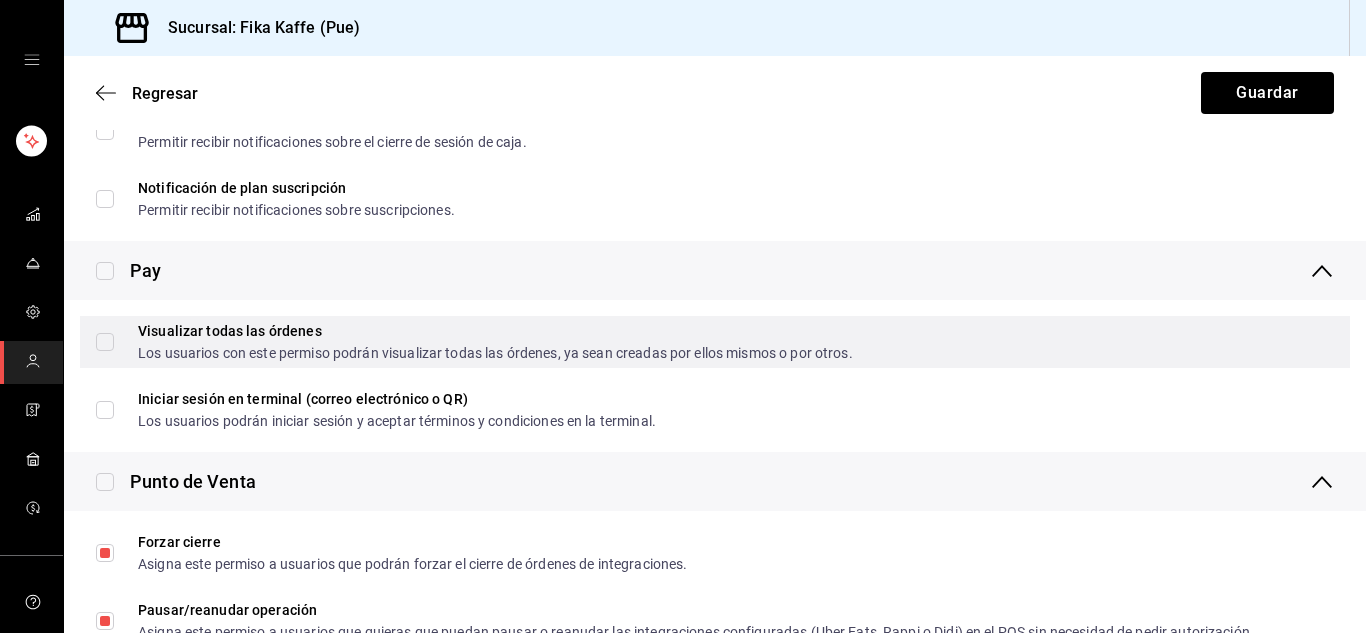 click on "Visualizar todas las órdenes Los usuarios con este permiso podrán visualizar todas las órdenes, ya sean creadas por ellos mismos o por otros." at bounding box center (474, 342) 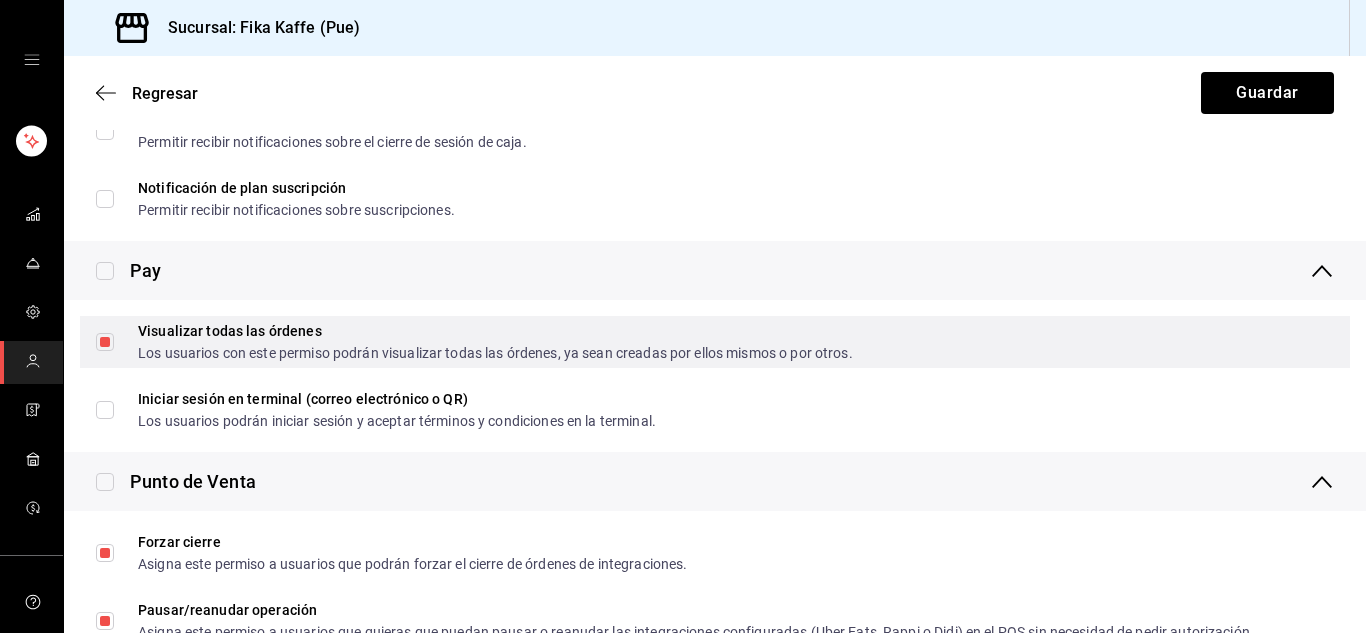 click on "Visualizar todas las órdenes Los usuarios con este permiso podrán visualizar todas las órdenes, ya sean creadas por ellos mismos o por otros." at bounding box center [105, 342] 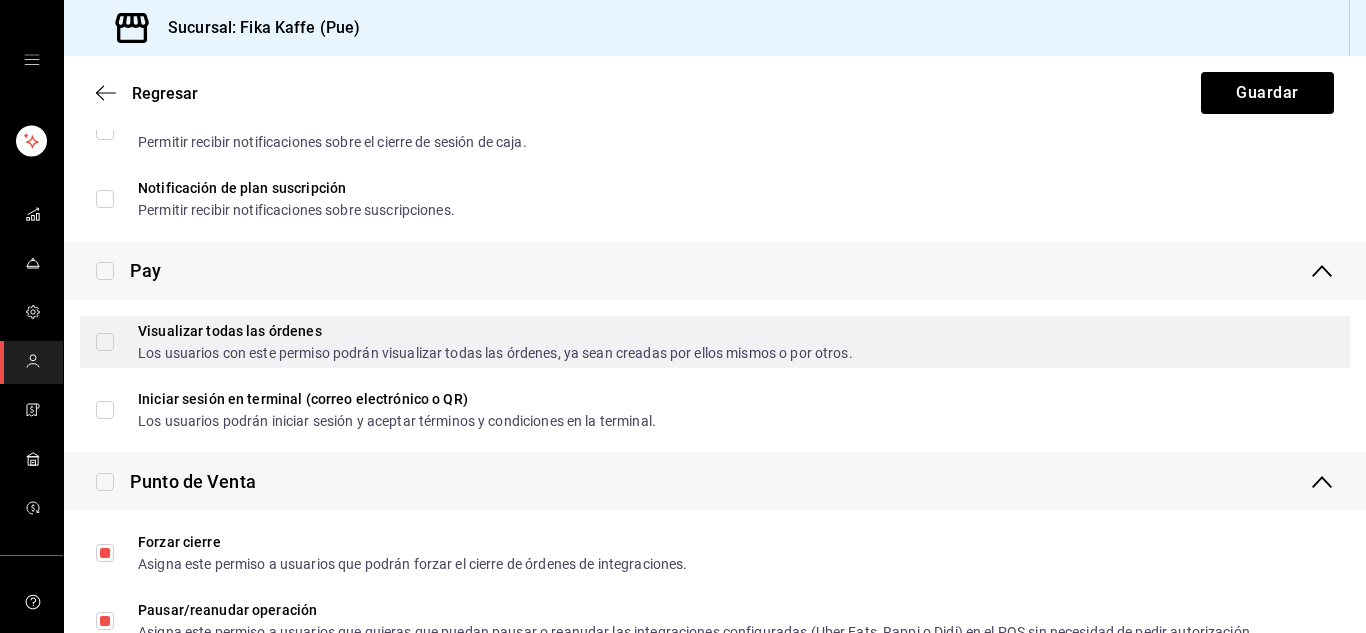 click on "Visualizar todas las órdenes Los usuarios con este permiso podrán visualizar todas las órdenes, ya sean creadas por ellos mismos o por otros." at bounding box center [105, 342] 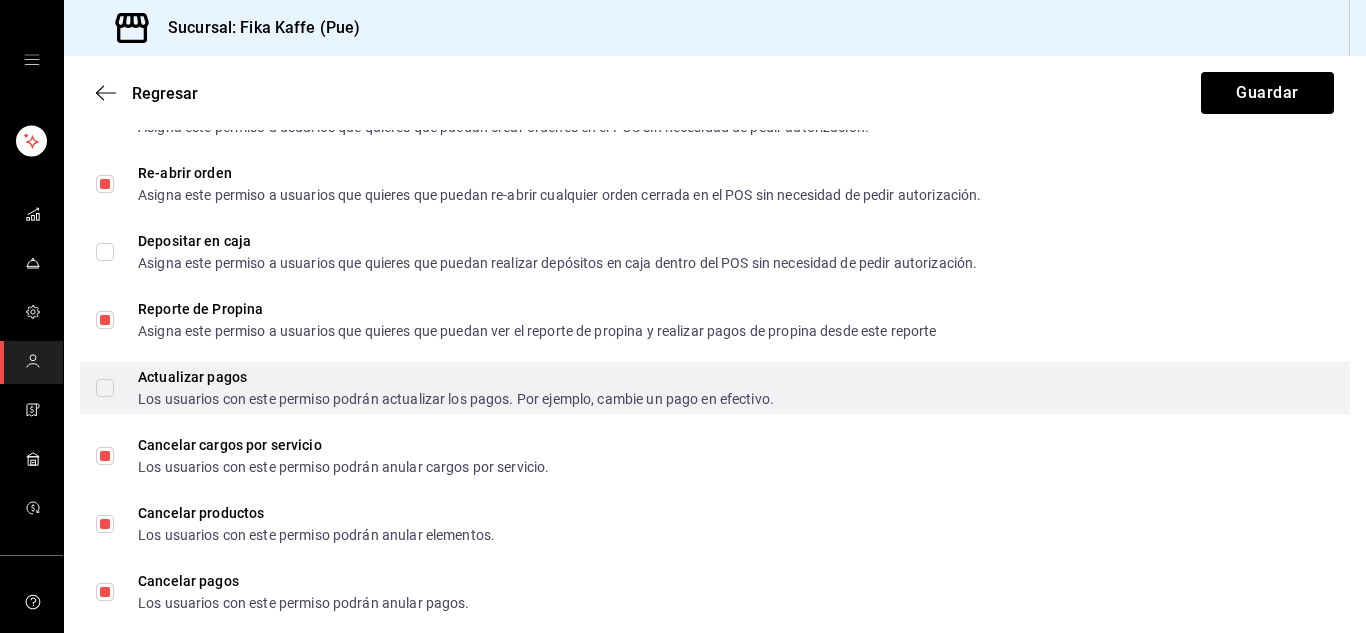 scroll, scrollTop: 2800, scrollLeft: 0, axis: vertical 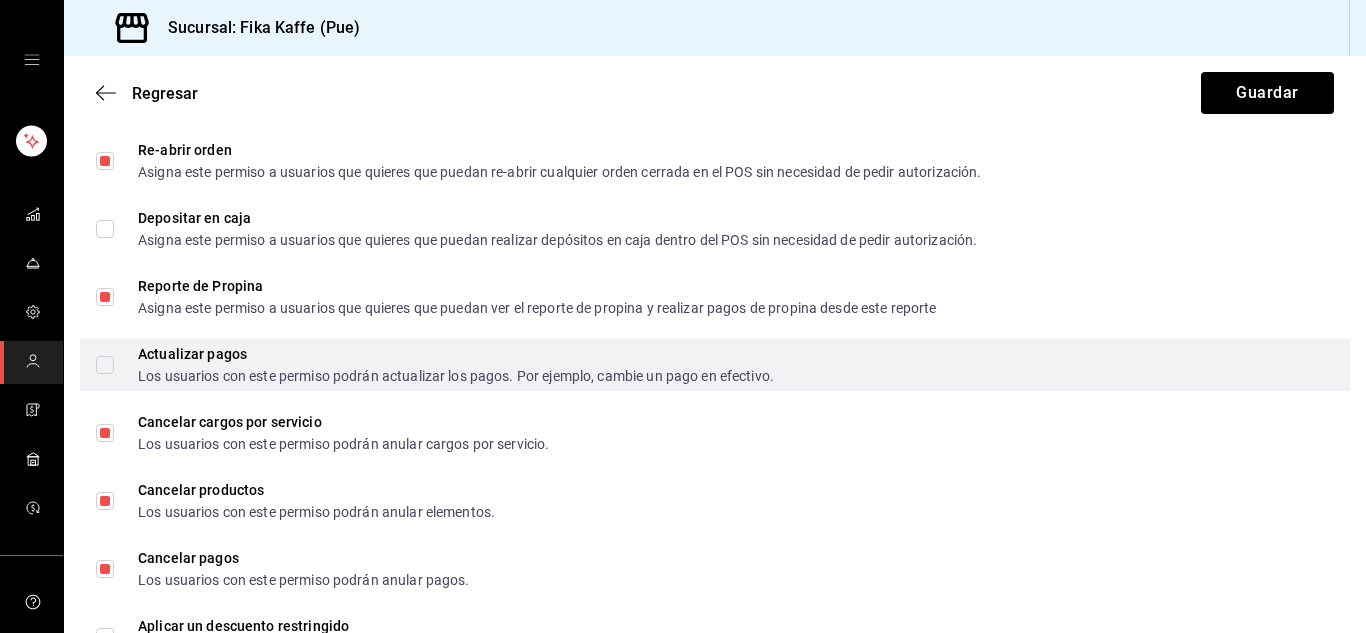 click on "Actualizar pagos Los usuarios con este permiso podrán actualizar los pagos. Por ejemplo, cambie un pago en efectivo." at bounding box center [105, 365] 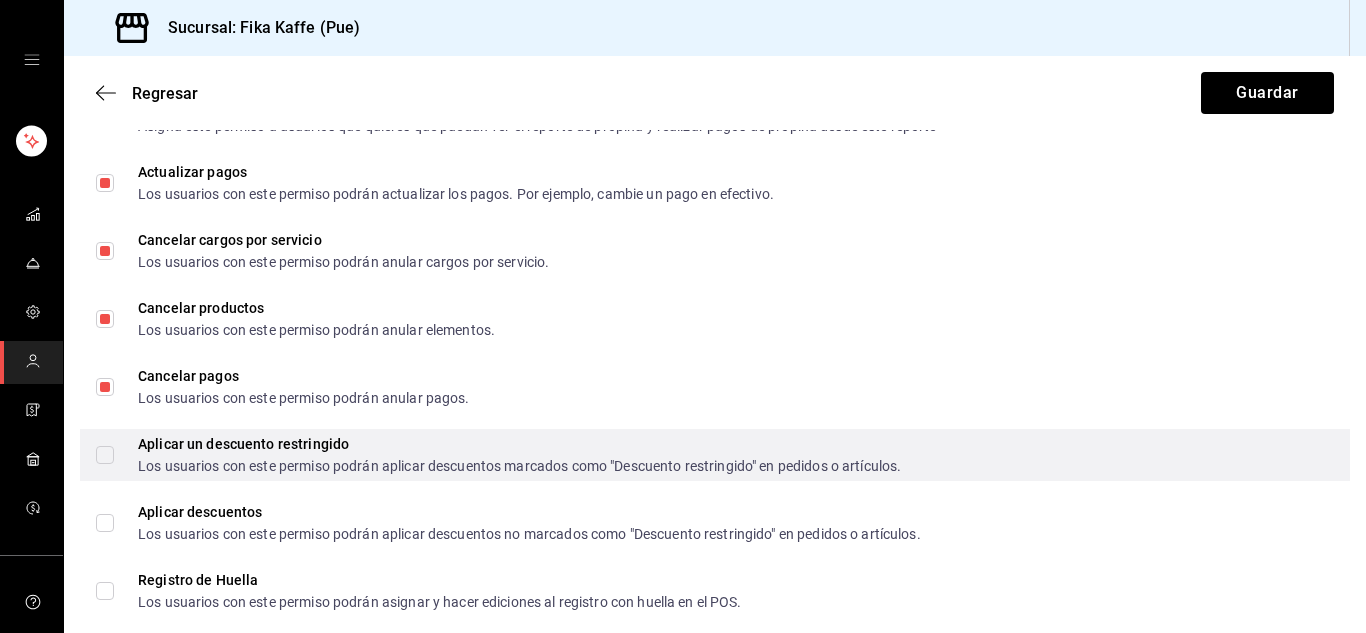 scroll, scrollTop: 3000, scrollLeft: 0, axis: vertical 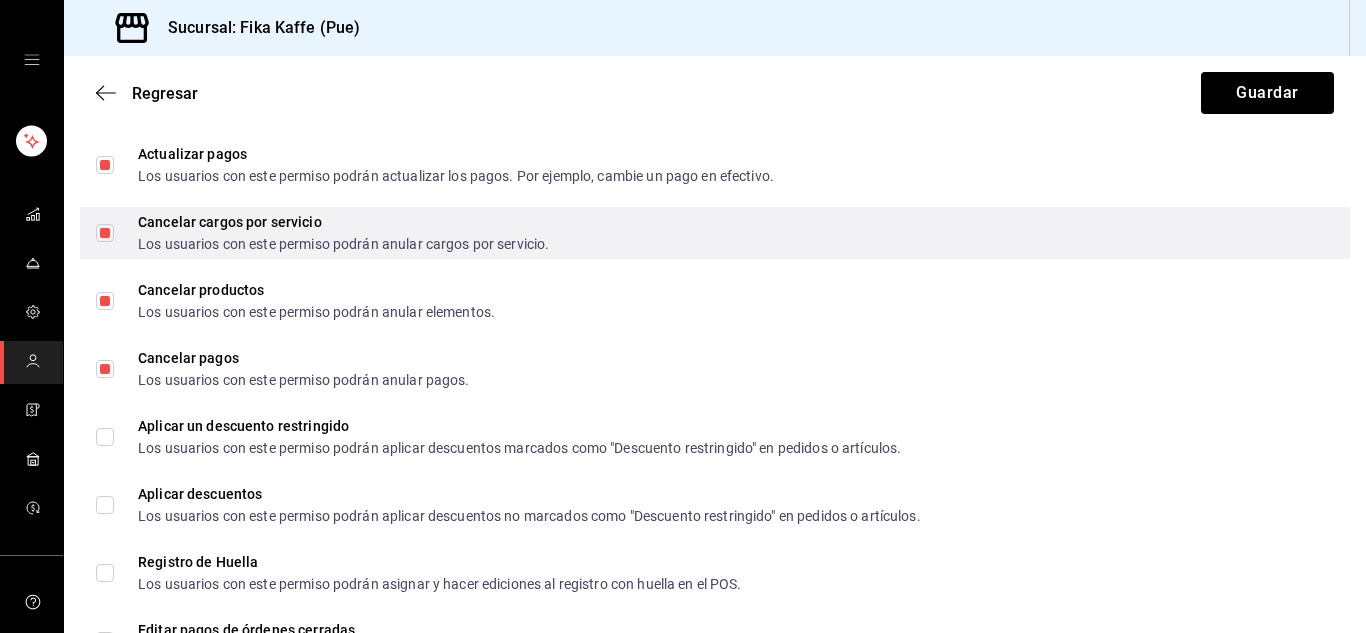 click on "Cancelar cargos por servicio Los usuarios con este permiso podrán anular cargos por servicio." at bounding box center (105, 233) 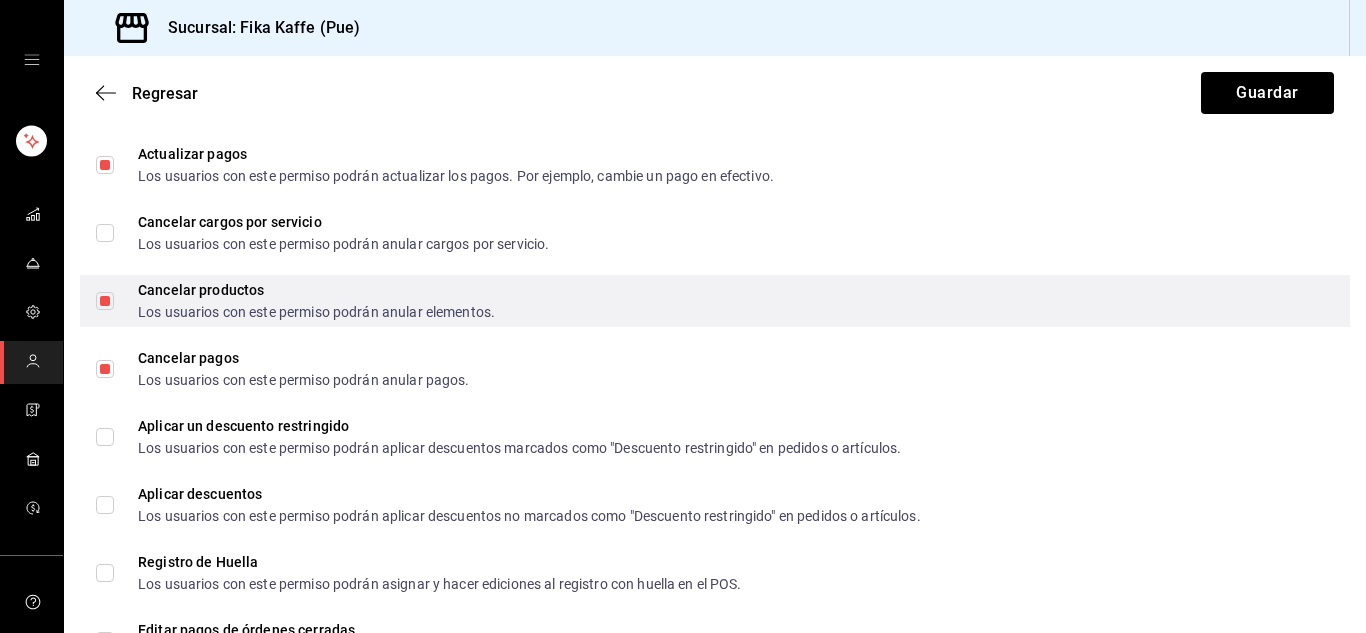 click on "Cancelar productos Los usuarios con este permiso podrán anular elementos." at bounding box center (105, 301) 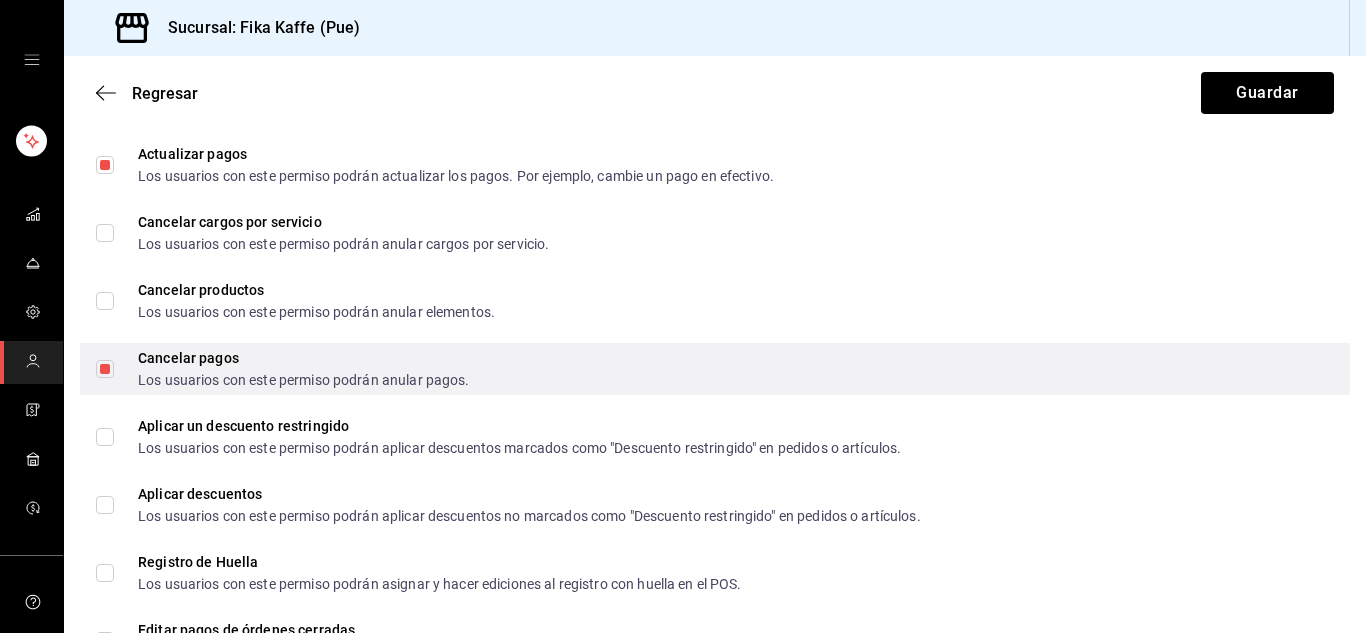 click on "Cancelar pagos Los usuarios con este permiso podrán anular pagos." at bounding box center [105, 369] 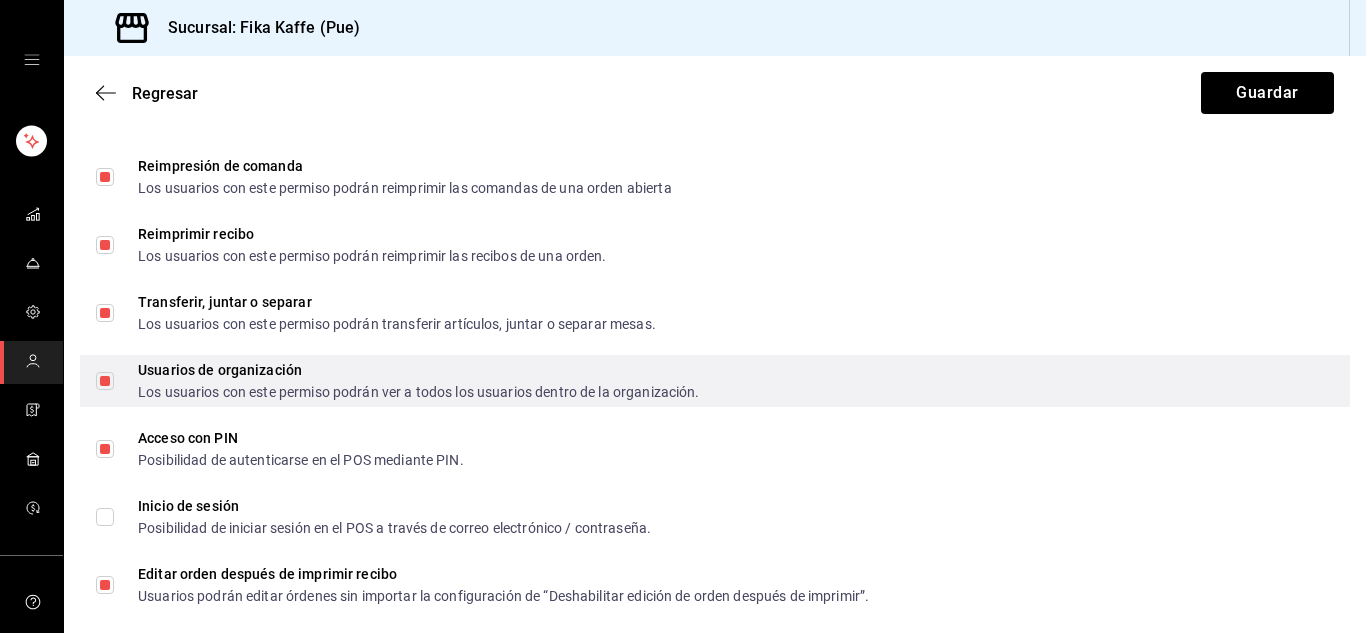 scroll, scrollTop: 3626, scrollLeft: 0, axis: vertical 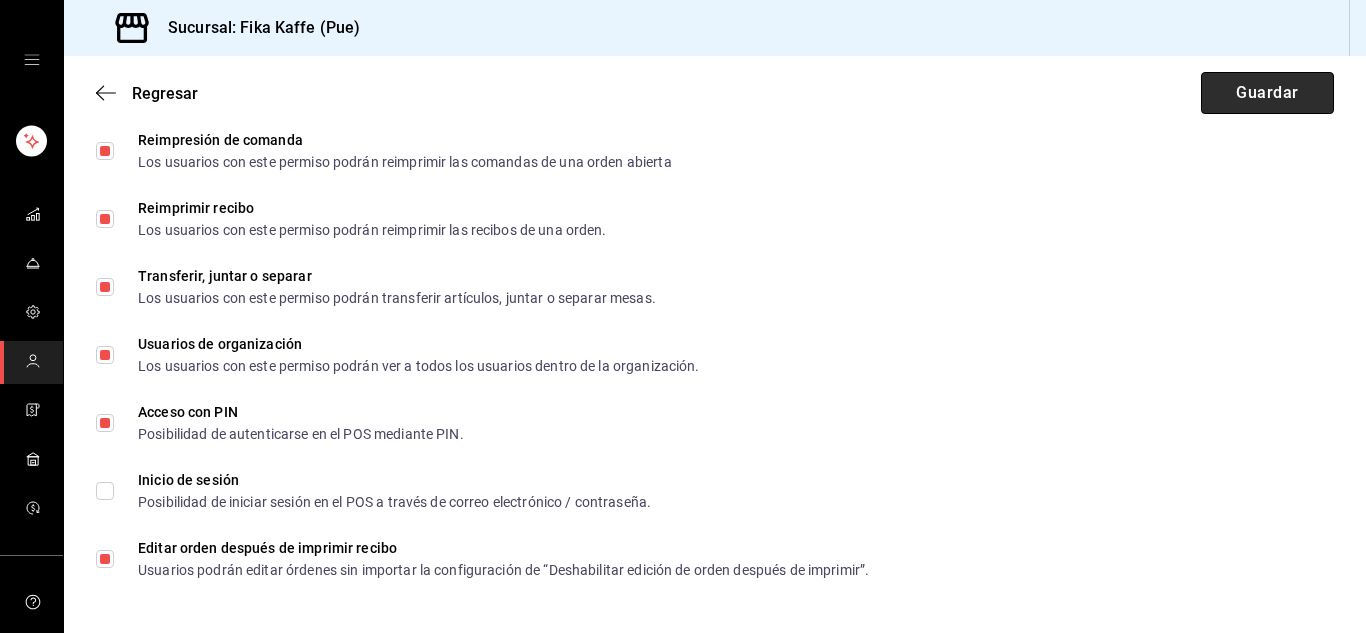 click on "Guardar" at bounding box center (1267, 93) 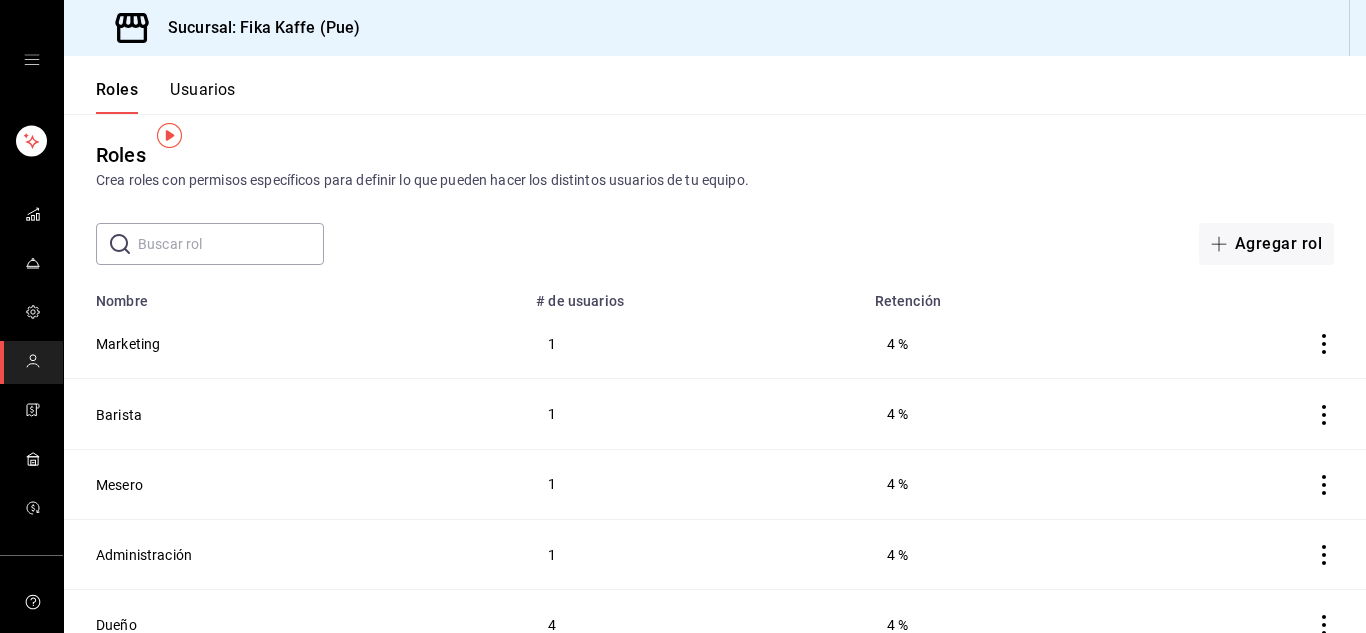 scroll, scrollTop: 0, scrollLeft: 0, axis: both 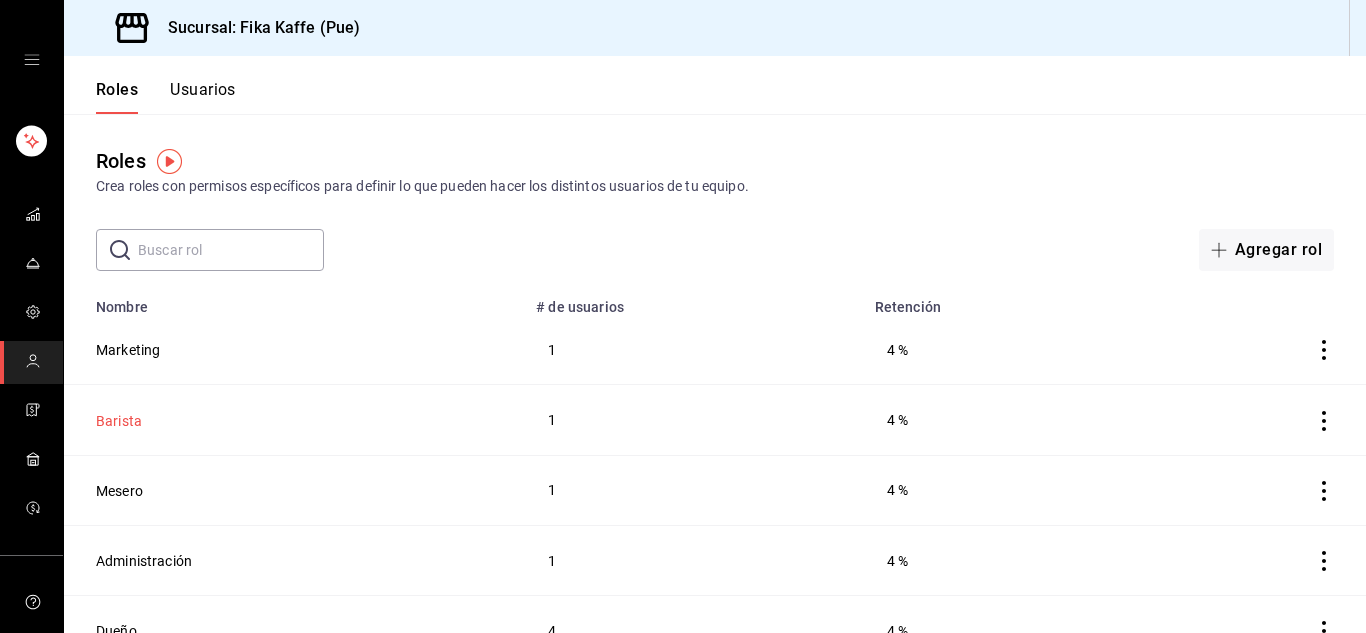 click on "Barista" at bounding box center (119, 421) 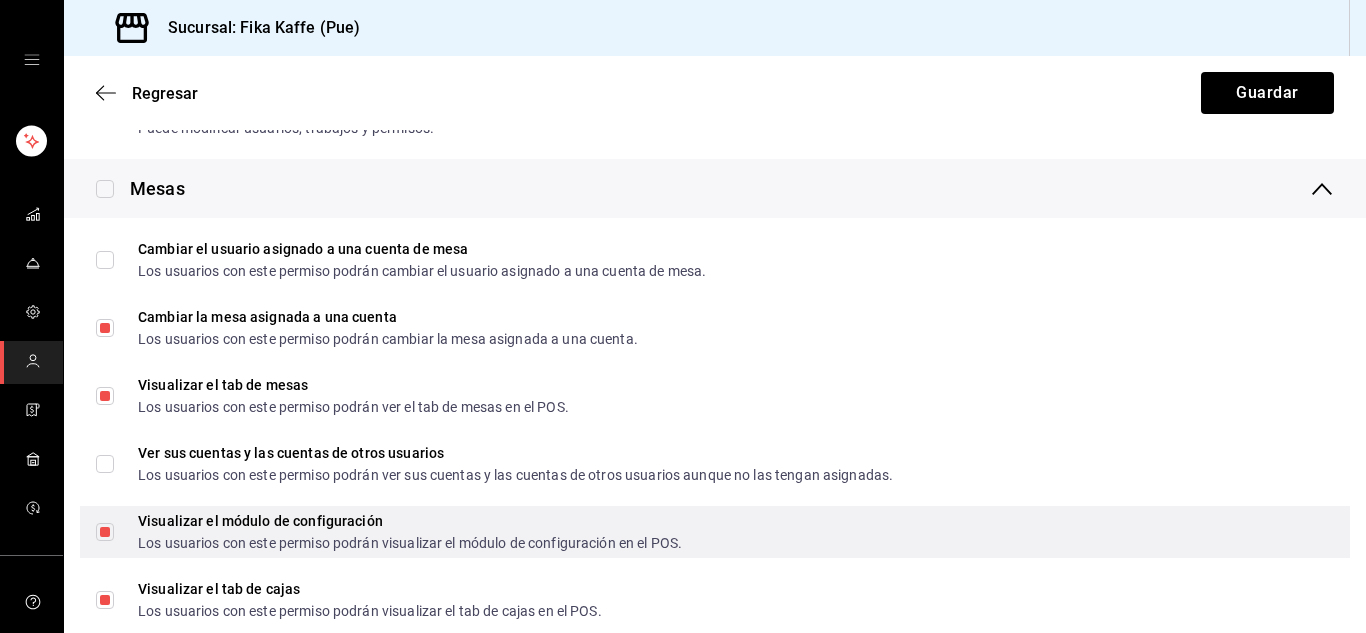 scroll, scrollTop: 700, scrollLeft: 0, axis: vertical 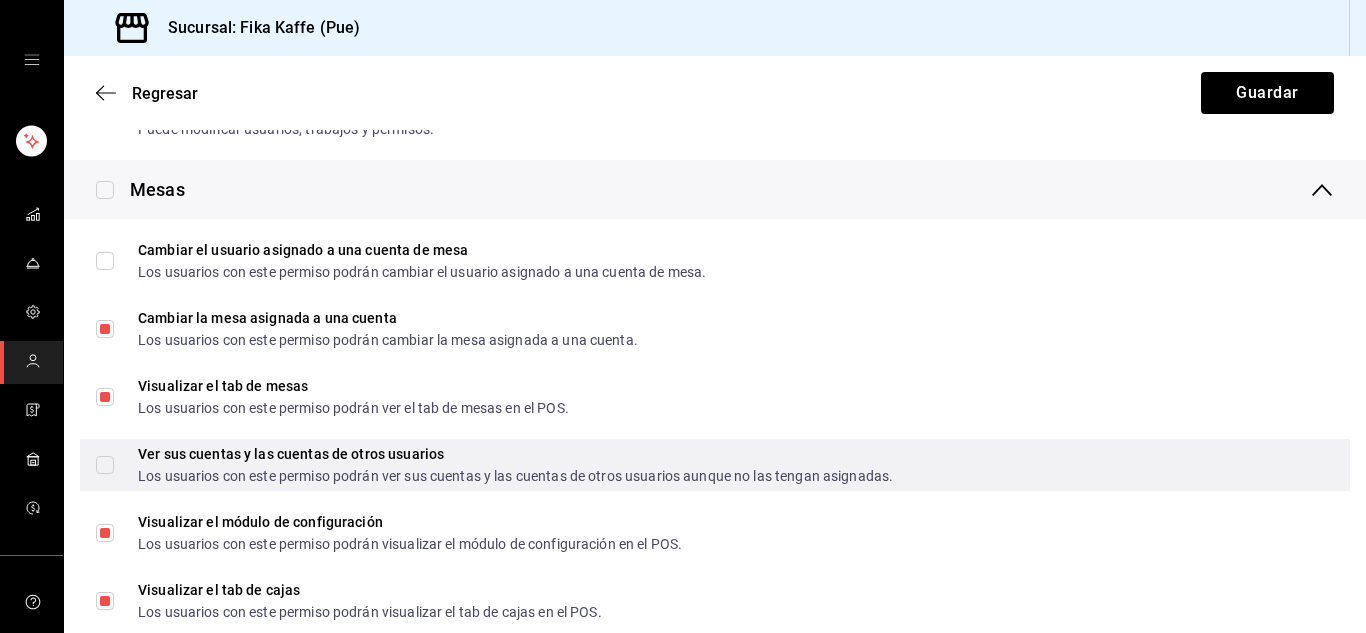 click on "Ver sus cuentas y las cuentas de otros usuarios Los usuarios con este permiso podrán ver sus cuentas y las cuentas de otros usuarios aunque no las tengan asignadas." at bounding box center (503, 465) 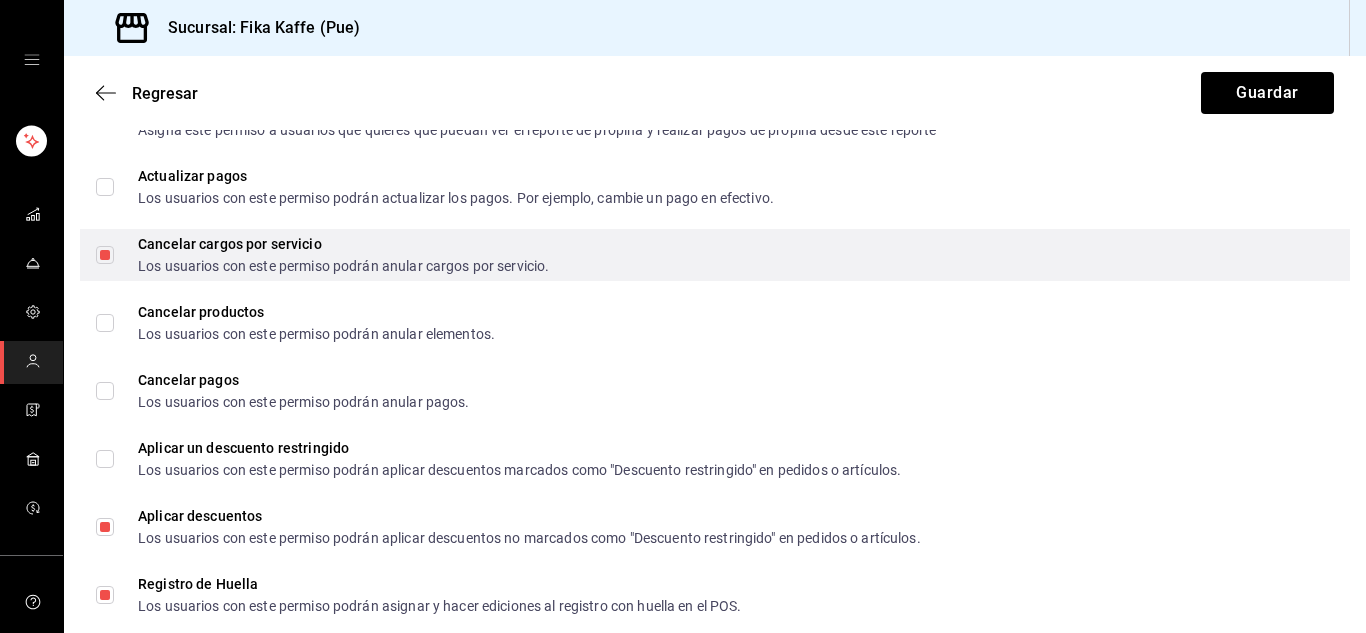 scroll, scrollTop: 3000, scrollLeft: 0, axis: vertical 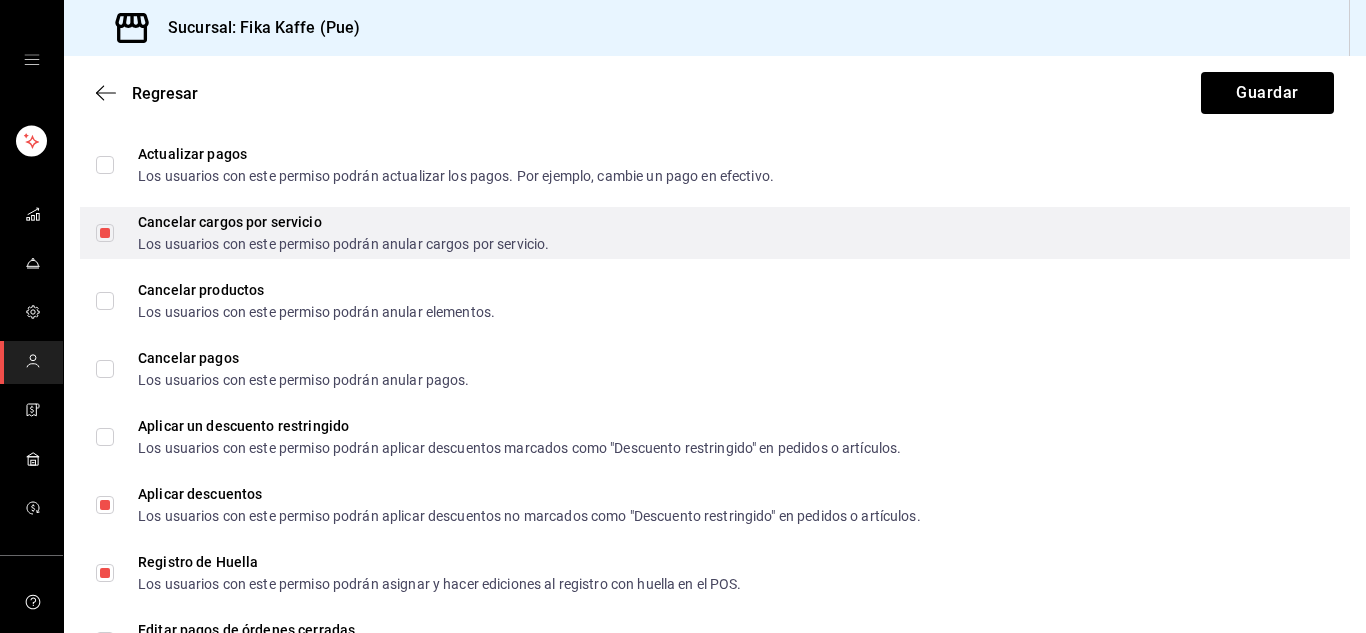 click on "Cancelar cargos por servicio Los usuarios con este permiso podrán anular cargos por servicio." at bounding box center [105, 233] 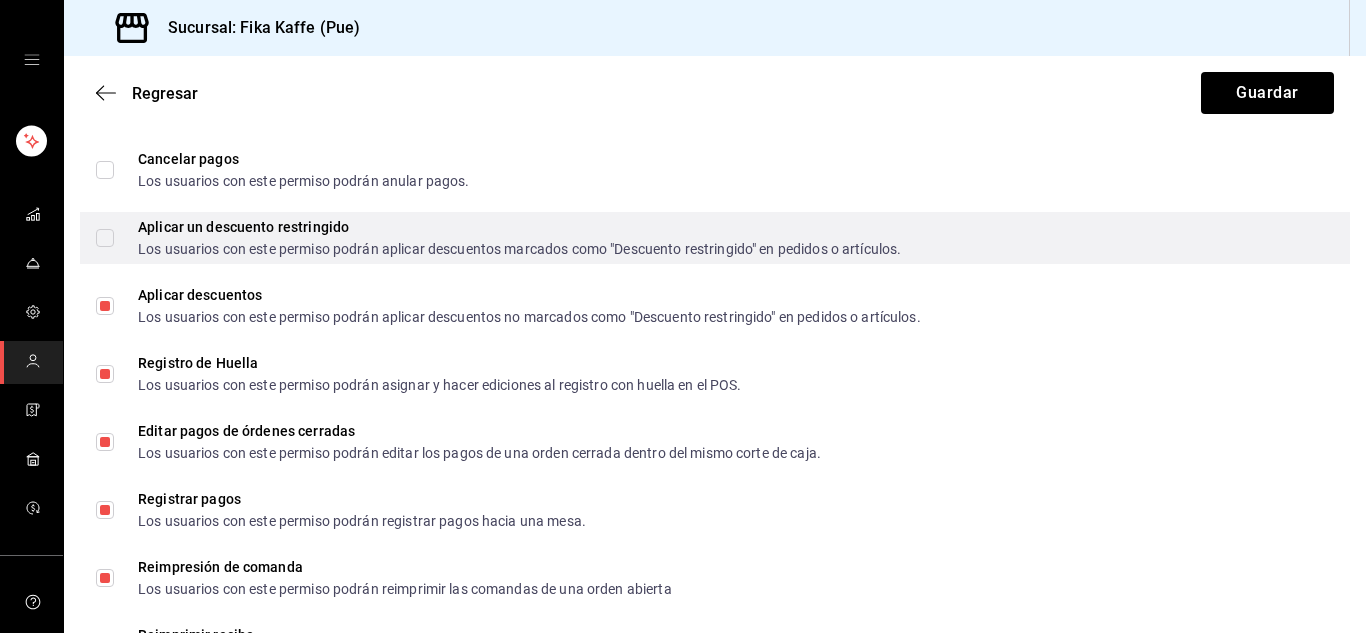 scroll, scrollTop: 3200, scrollLeft: 0, axis: vertical 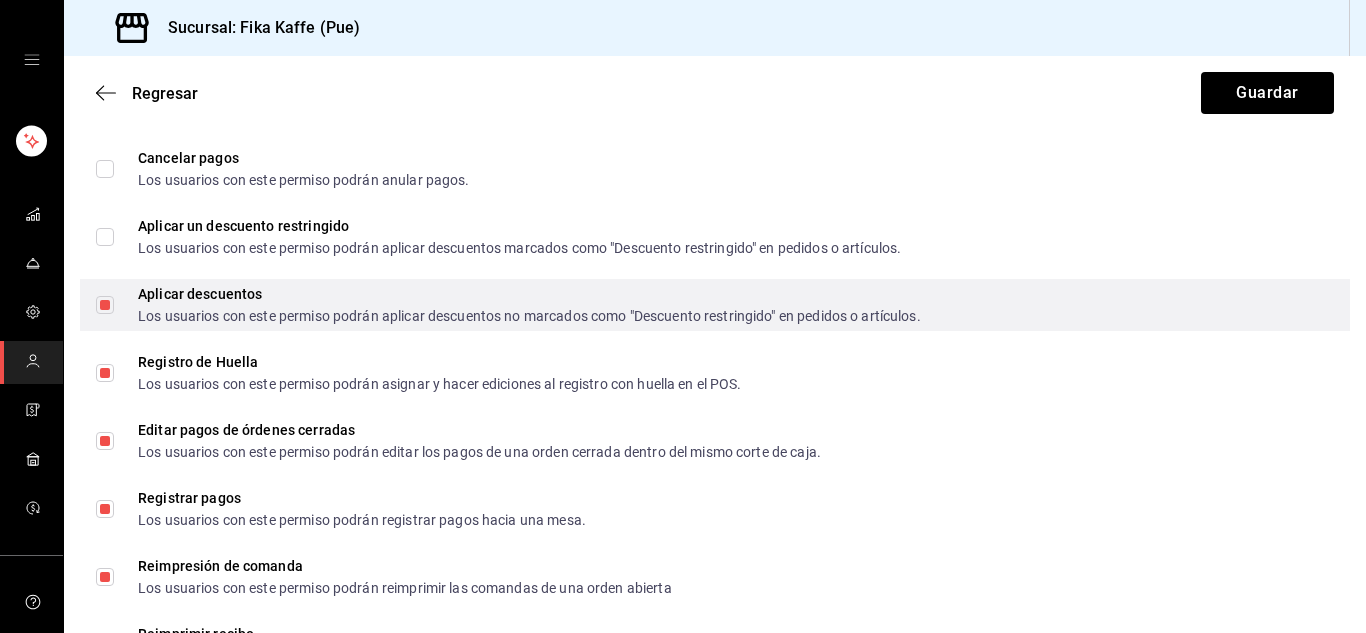 click on "Aplicar descuentos Los usuarios con este permiso podrán aplicar descuentos no marcados como "Descuento restringido" en pedidos o artículos." at bounding box center [105, 305] 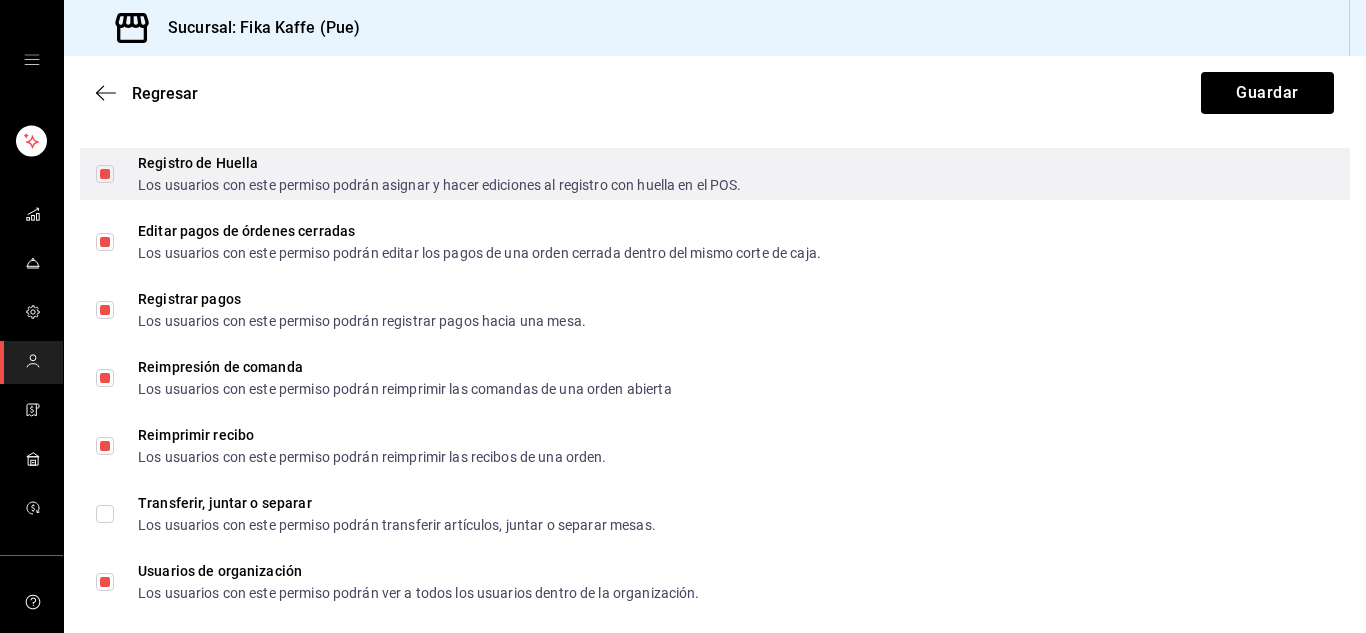 scroll, scrollTop: 3400, scrollLeft: 0, axis: vertical 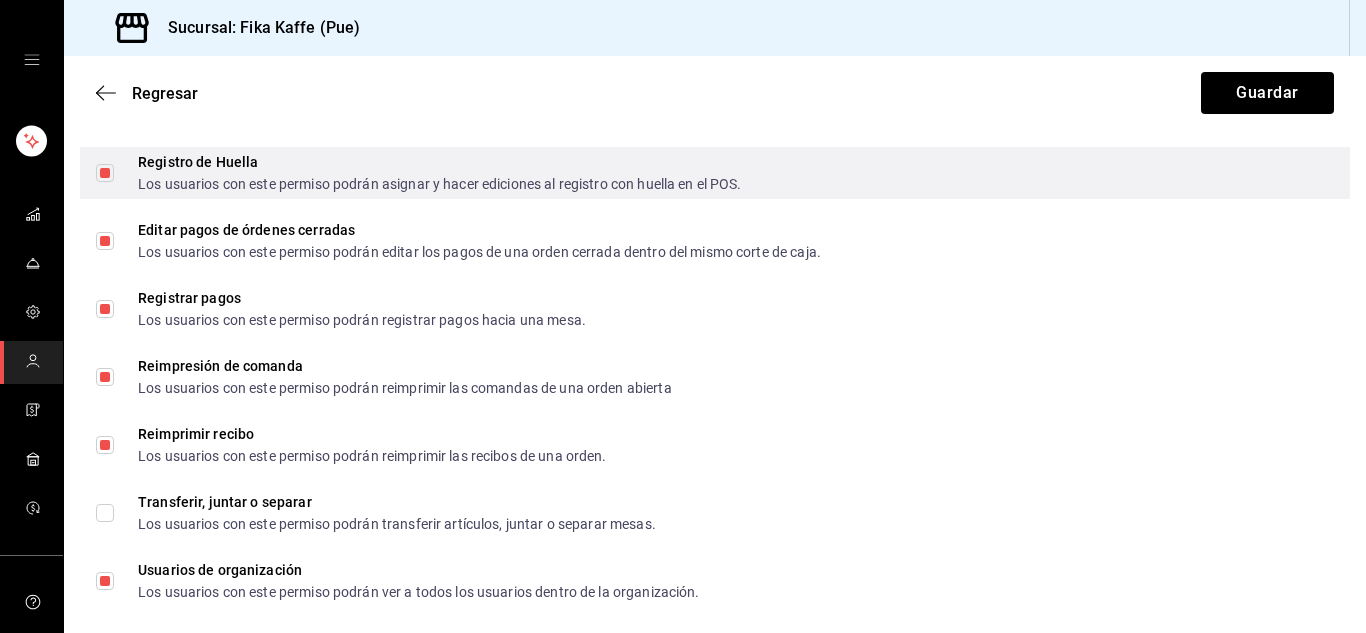 click on "Registro de Huella Los usuarios con este permiso podrán asignar y hacer ediciones al registro con huella en el POS." at bounding box center [105, 173] 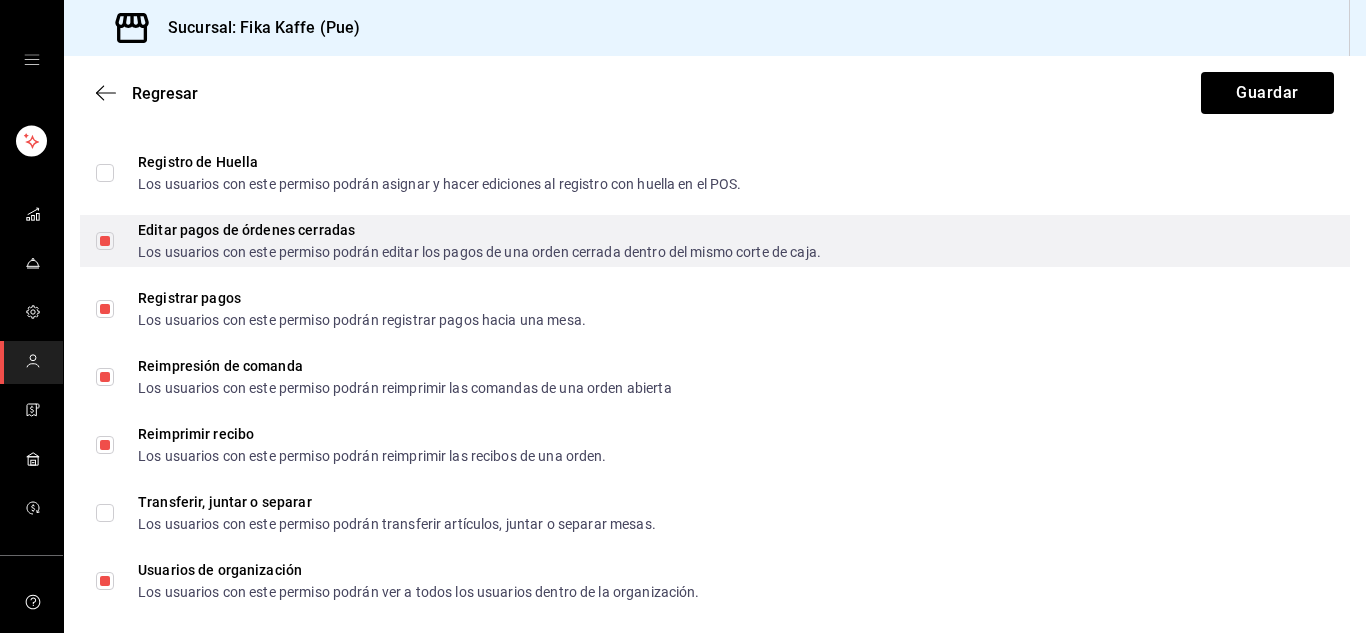 click on "Editar pagos de órdenes cerradas Los usuarios con este permiso podrán editar los pagos de una orden cerrada dentro del mismo corte de caja." at bounding box center [105, 241] 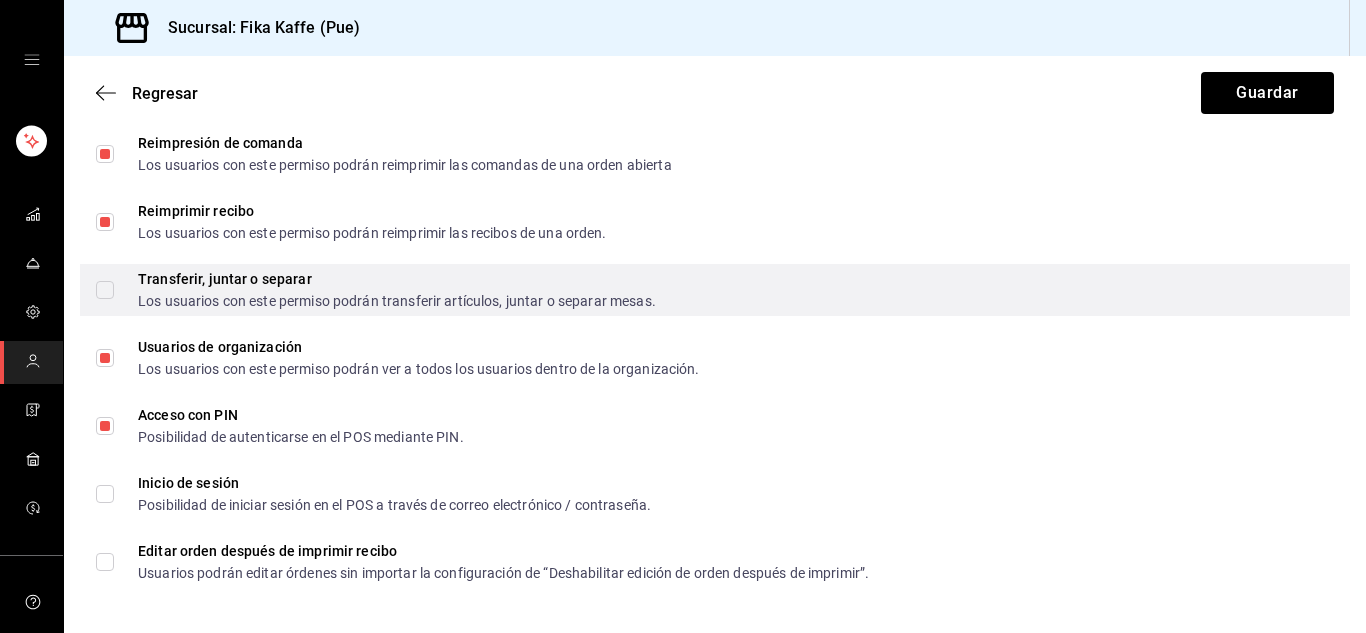 scroll, scrollTop: 3626, scrollLeft: 0, axis: vertical 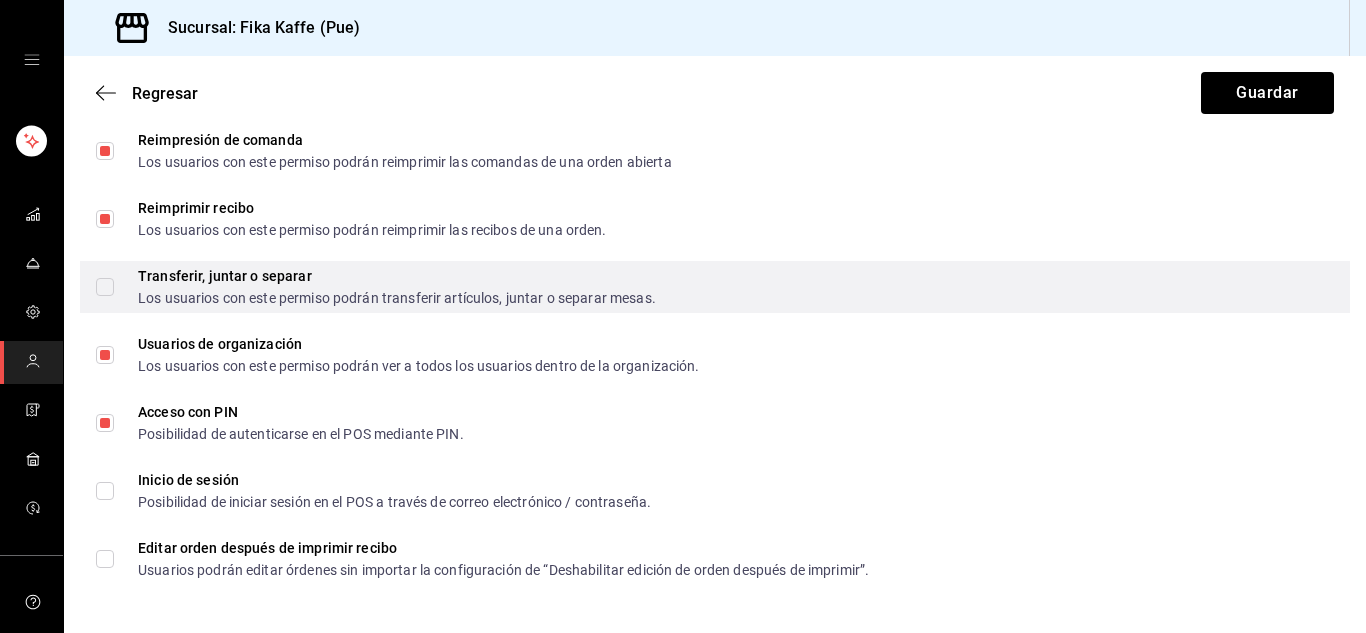 click on "Transferir, juntar o separar Los usuarios con este permiso podrán transferir artículos, juntar o separar mesas." at bounding box center (105, 287) 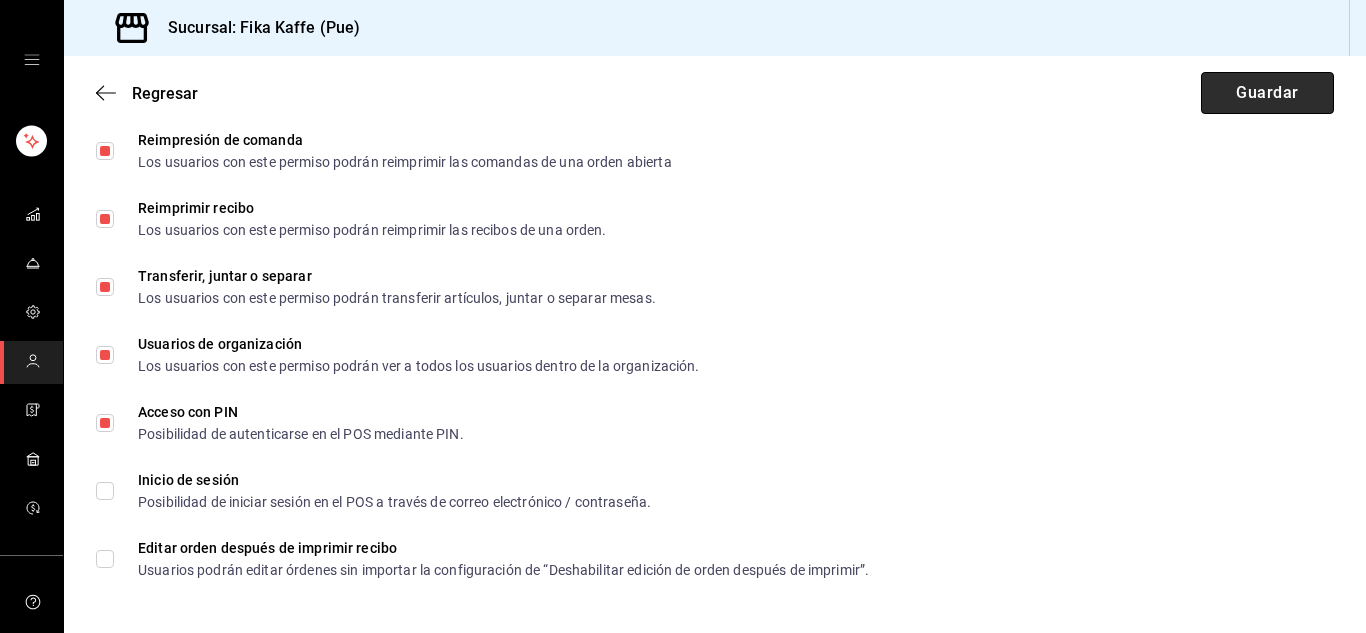 click on "Guardar" at bounding box center (1267, 93) 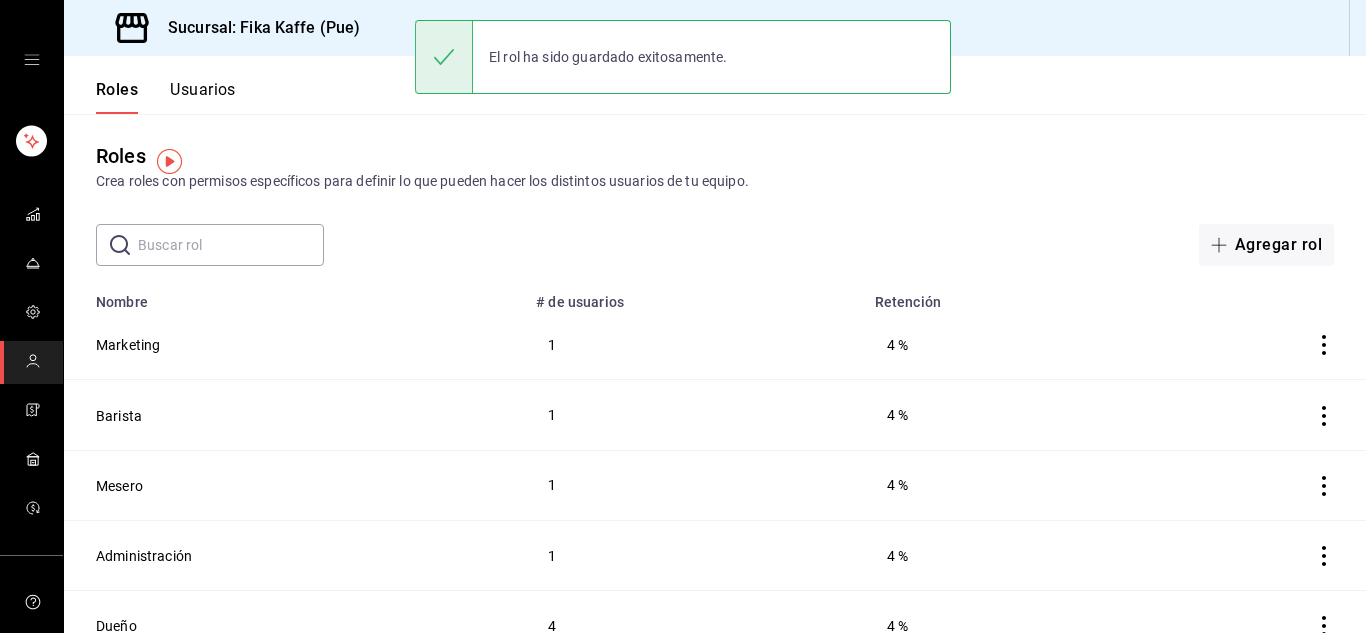 scroll, scrollTop: 0, scrollLeft: 0, axis: both 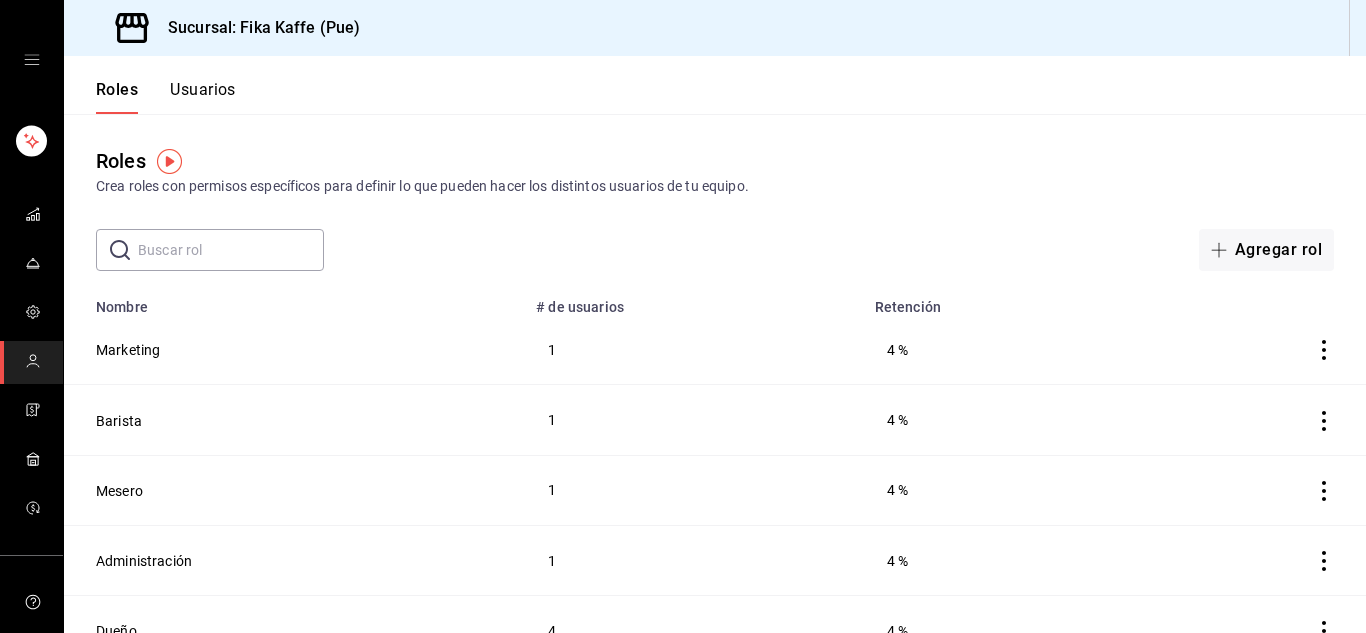 click on "Usuarios" at bounding box center (203, 97) 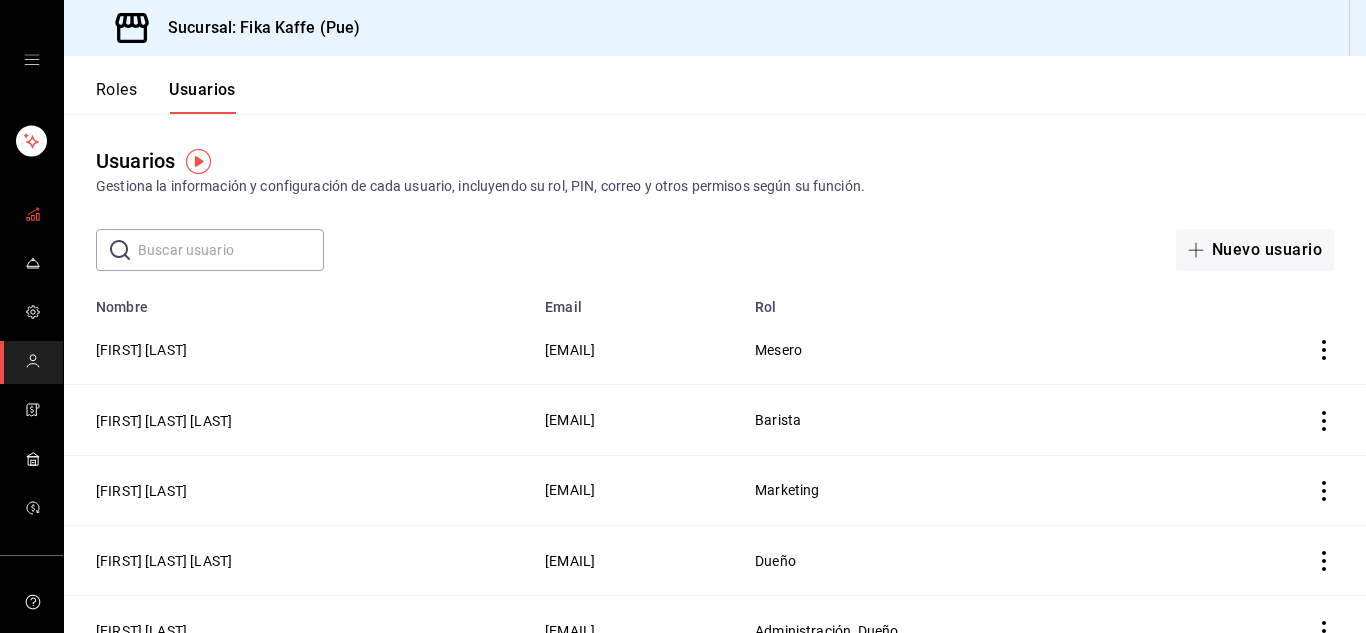 click 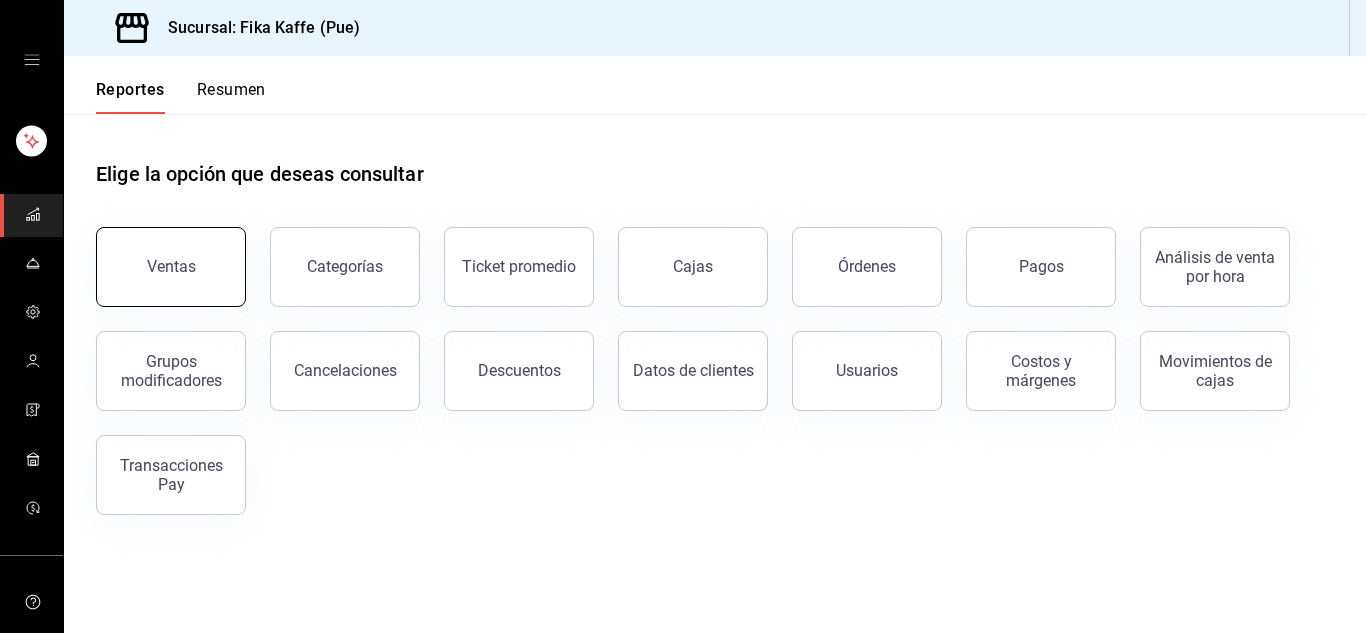 click on "Ventas" at bounding box center [171, 267] 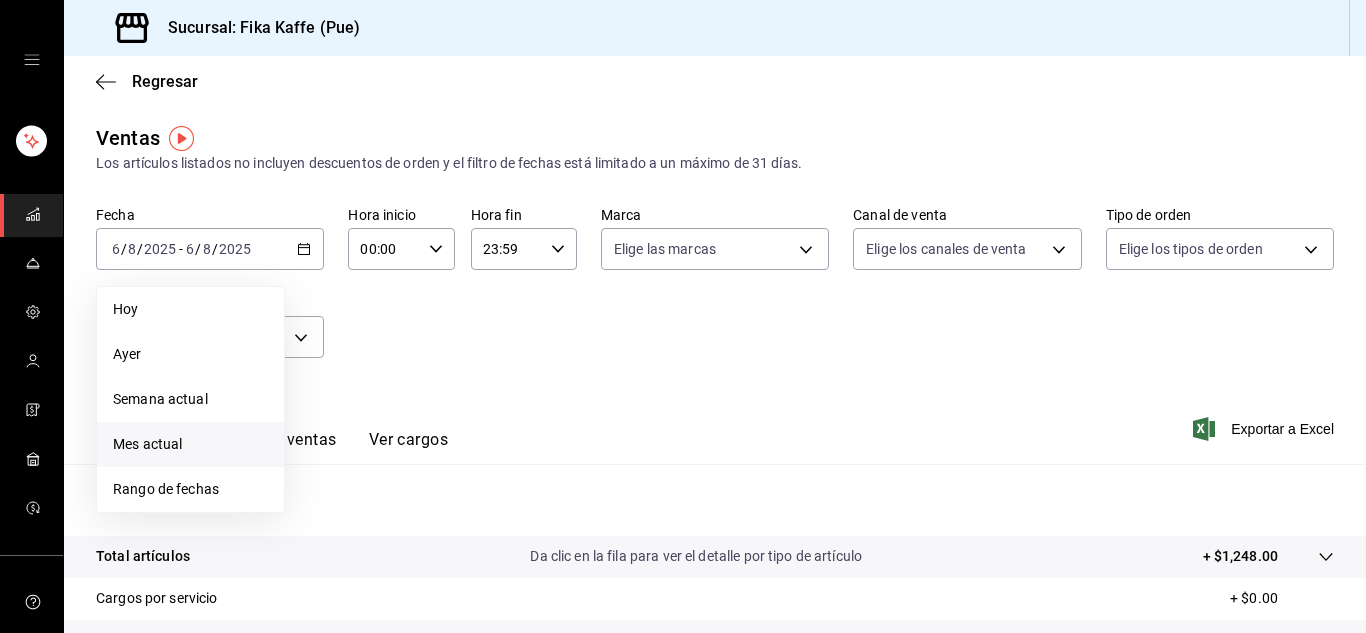 click on "Mes actual" at bounding box center [190, 444] 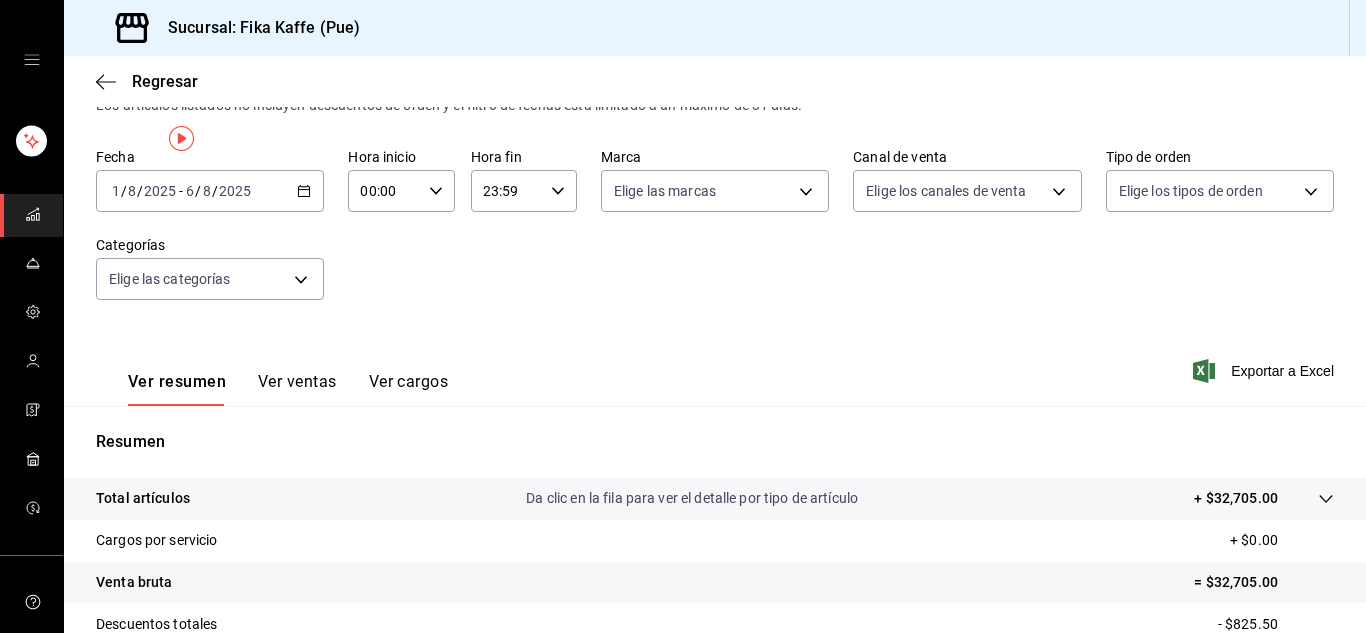 scroll, scrollTop: 0, scrollLeft: 0, axis: both 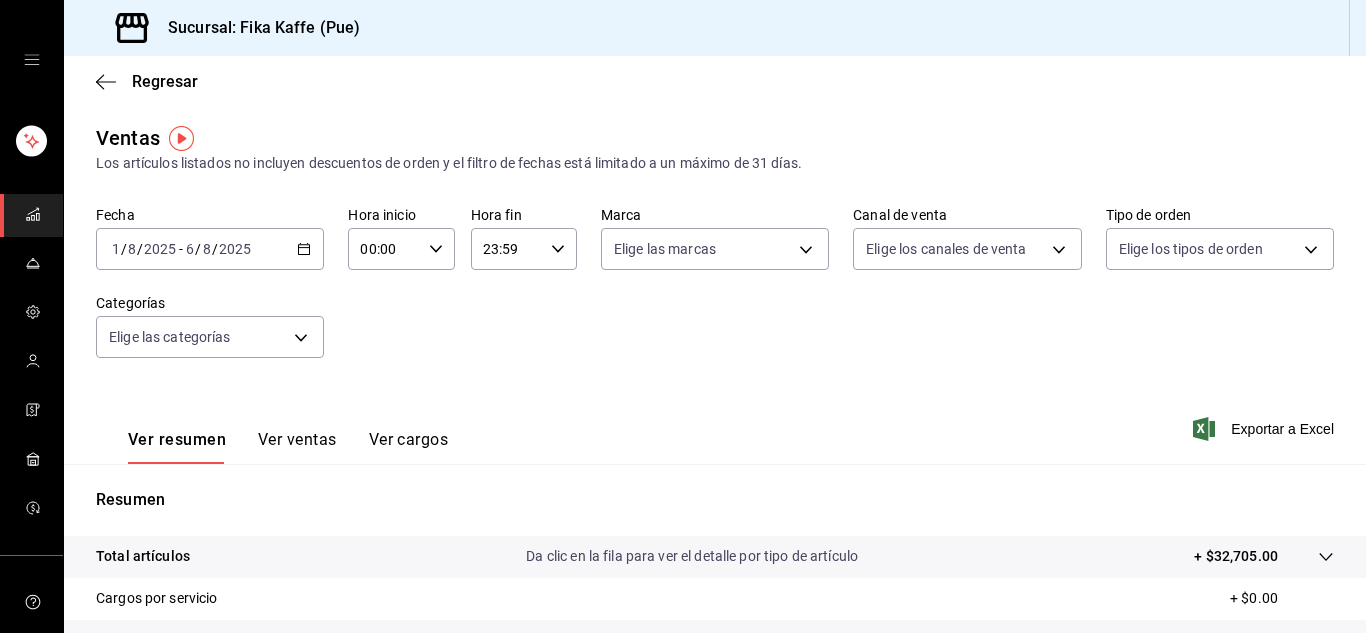 click on "Ver cargos" at bounding box center (409, 447) 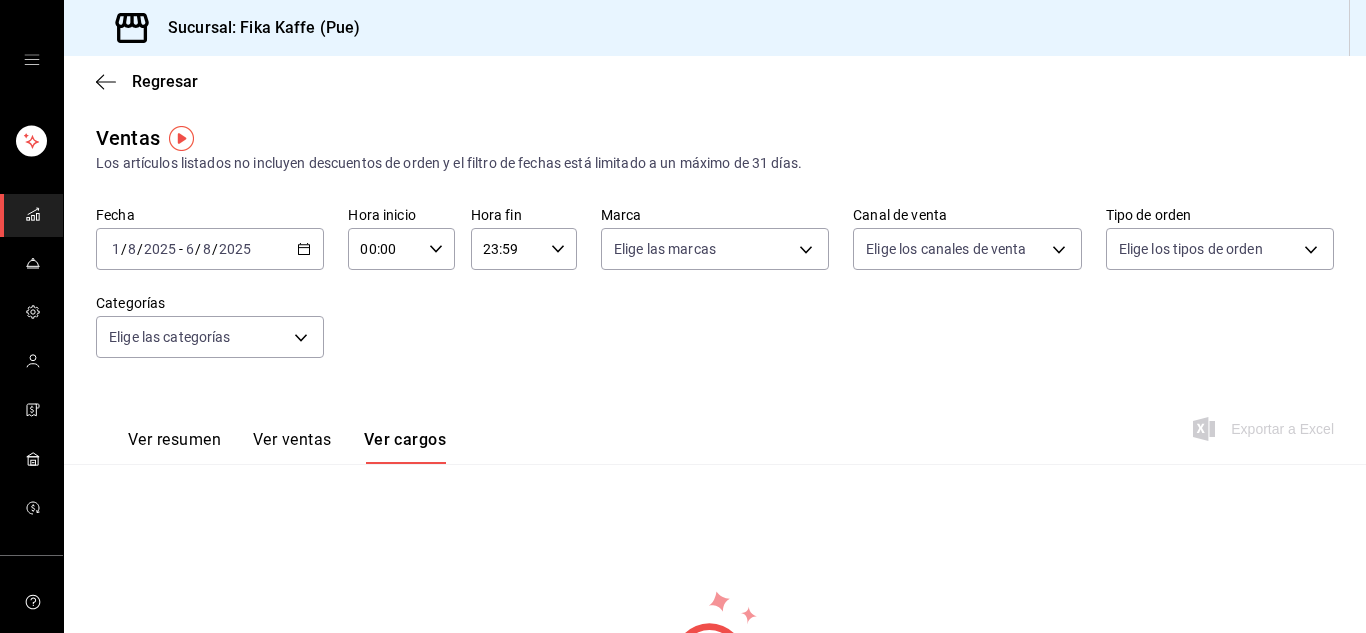 click at bounding box center (31, 215) 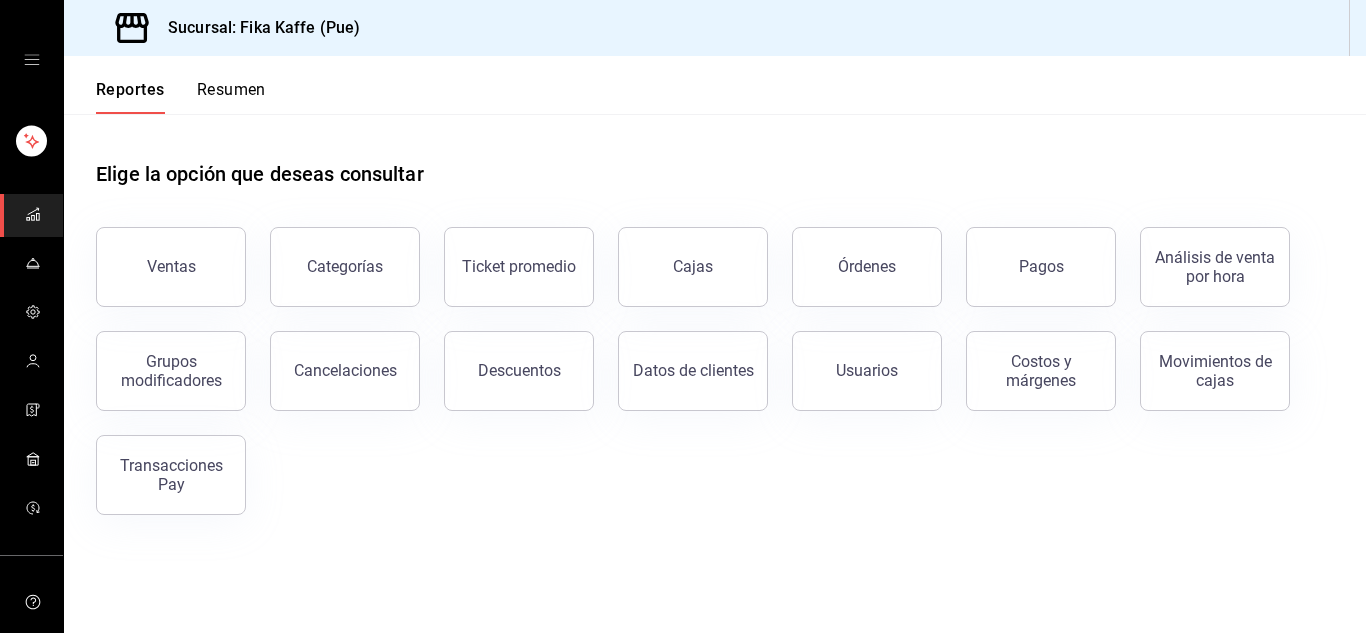 click on "Resumen" at bounding box center [231, 97] 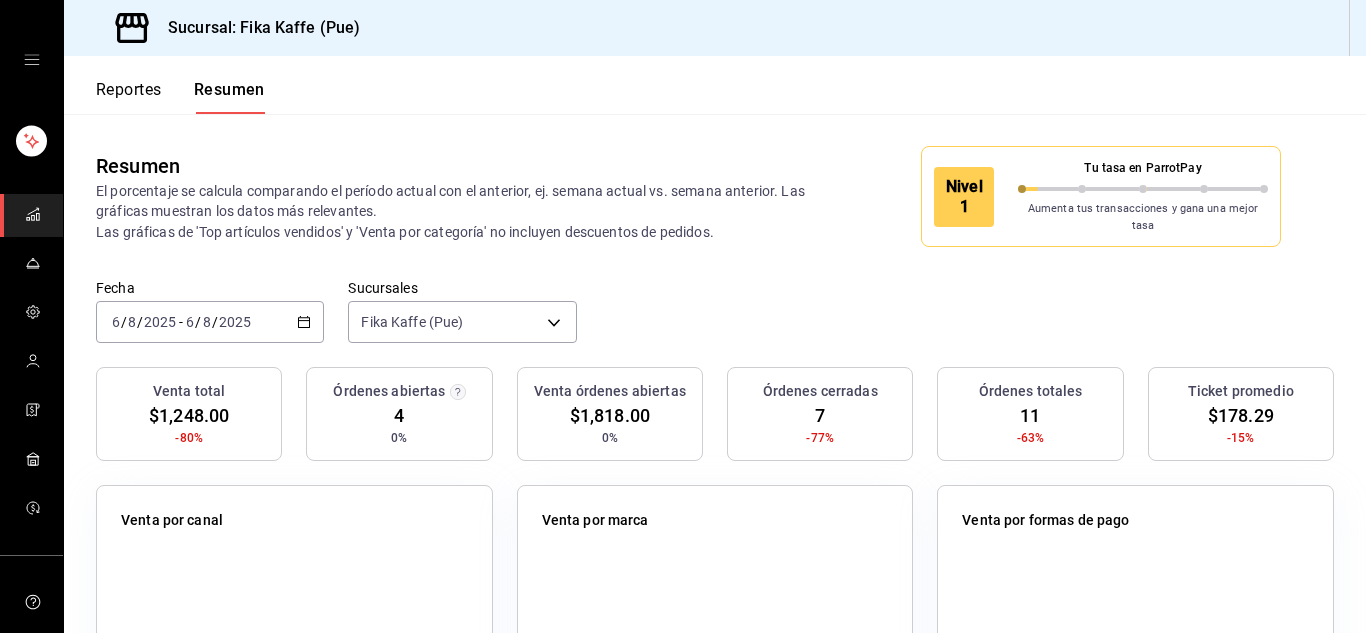 click on "6" at bounding box center [190, 322] 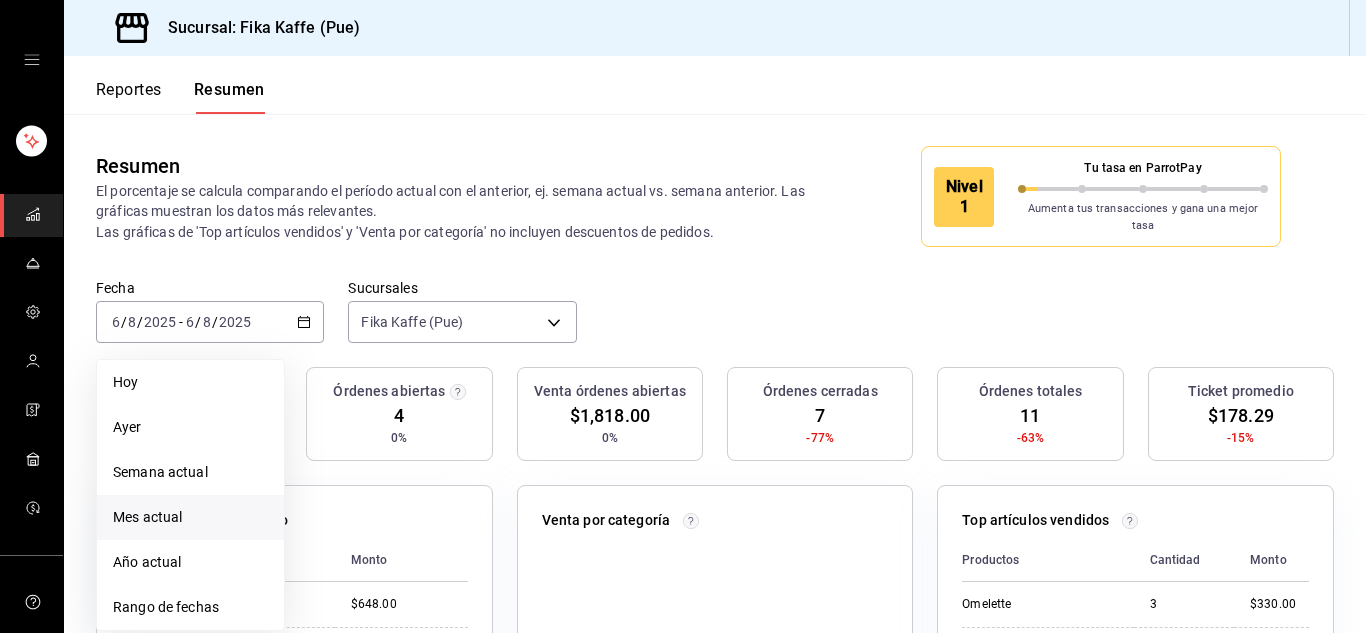 click on "Mes actual" at bounding box center [190, 517] 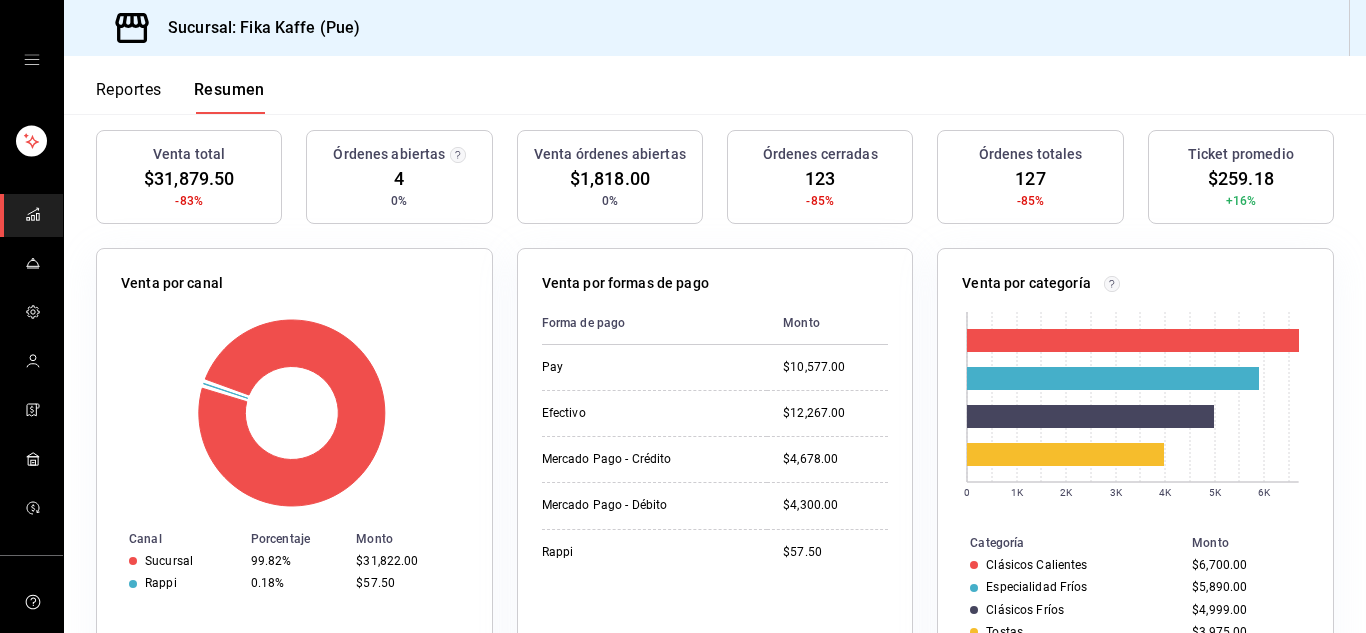 scroll, scrollTop: 0, scrollLeft: 0, axis: both 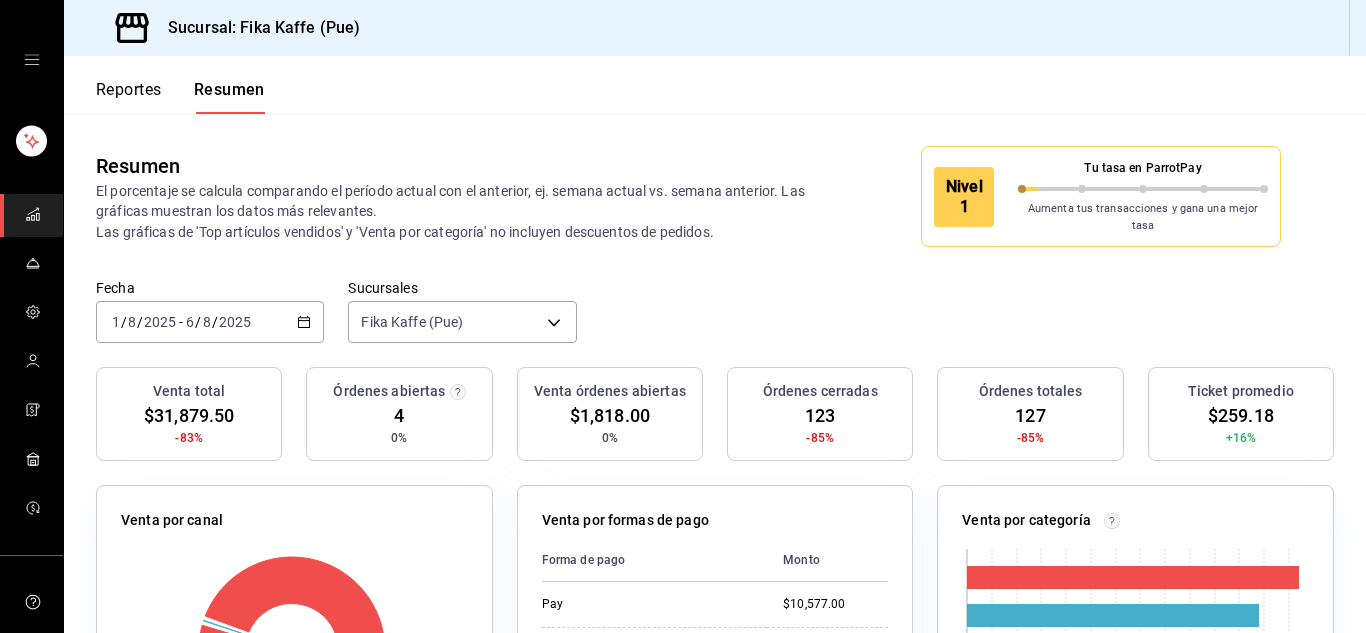 click on "/" at bounding box center (198, 322) 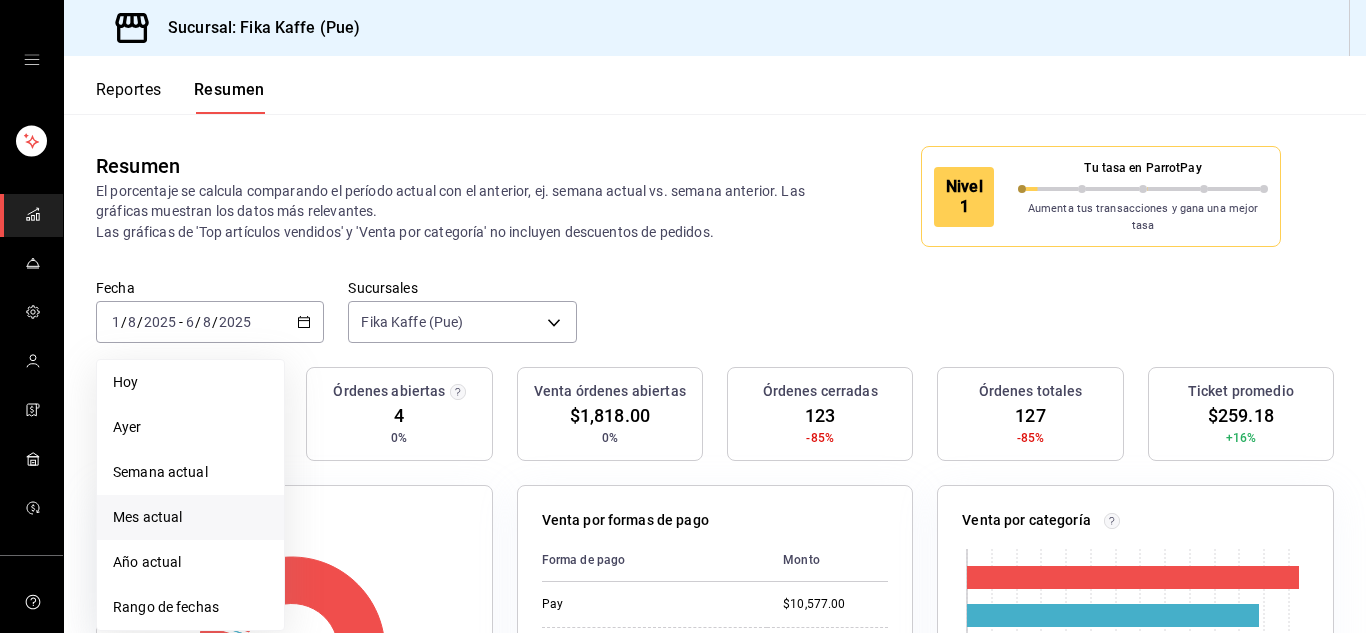 click on "Reportes Resumen" at bounding box center [164, 85] 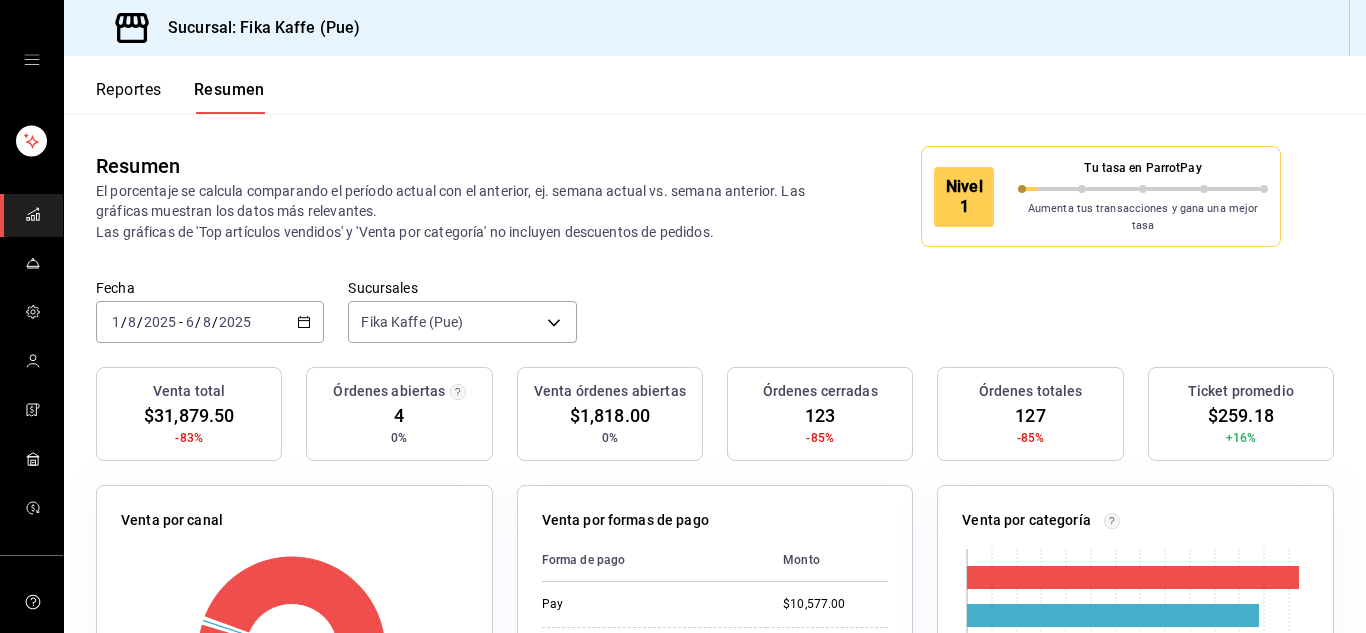 click on "Reportes" at bounding box center (129, 97) 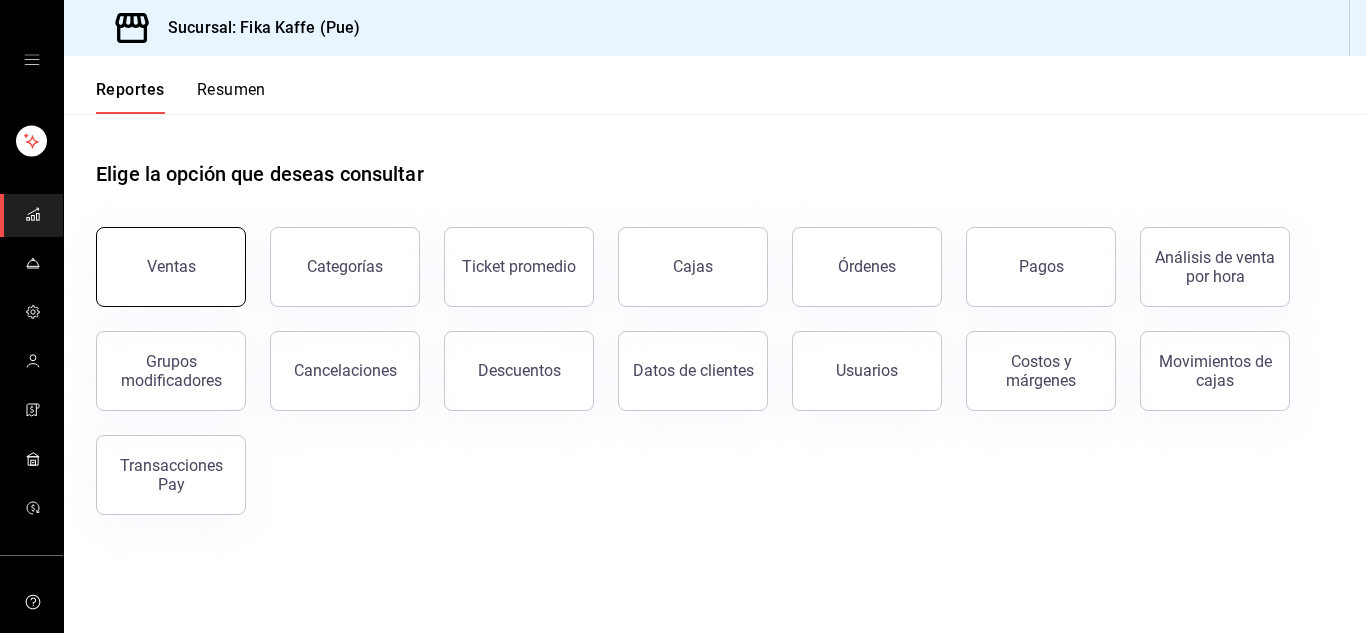 click on "Ventas" at bounding box center [171, 267] 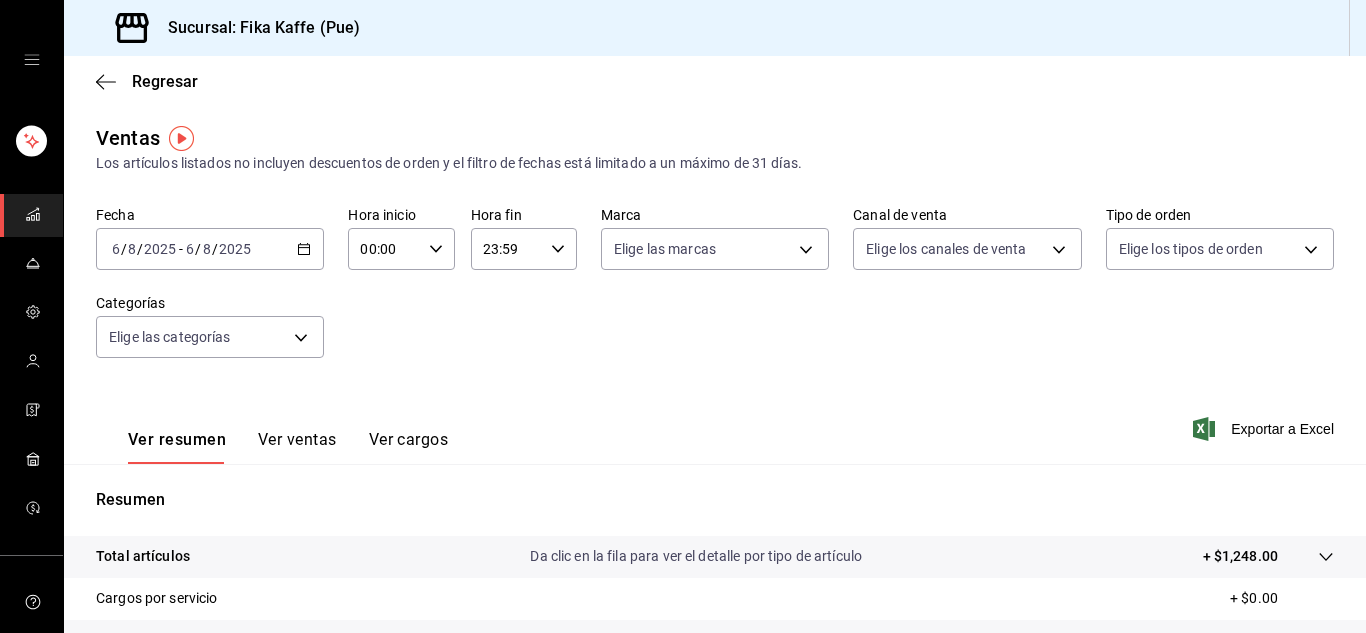 click on "Ver ventas" at bounding box center [297, 447] 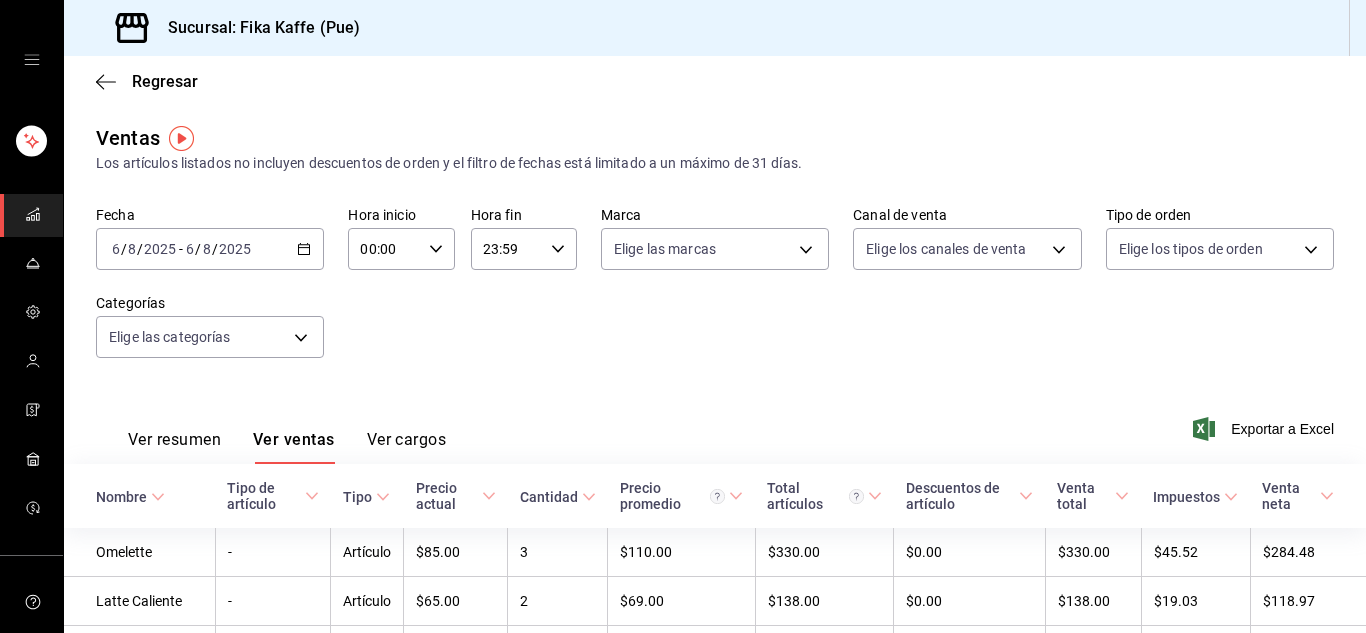 click on "Ver resumen Ver ventas Ver cargos" at bounding box center (271, 435) 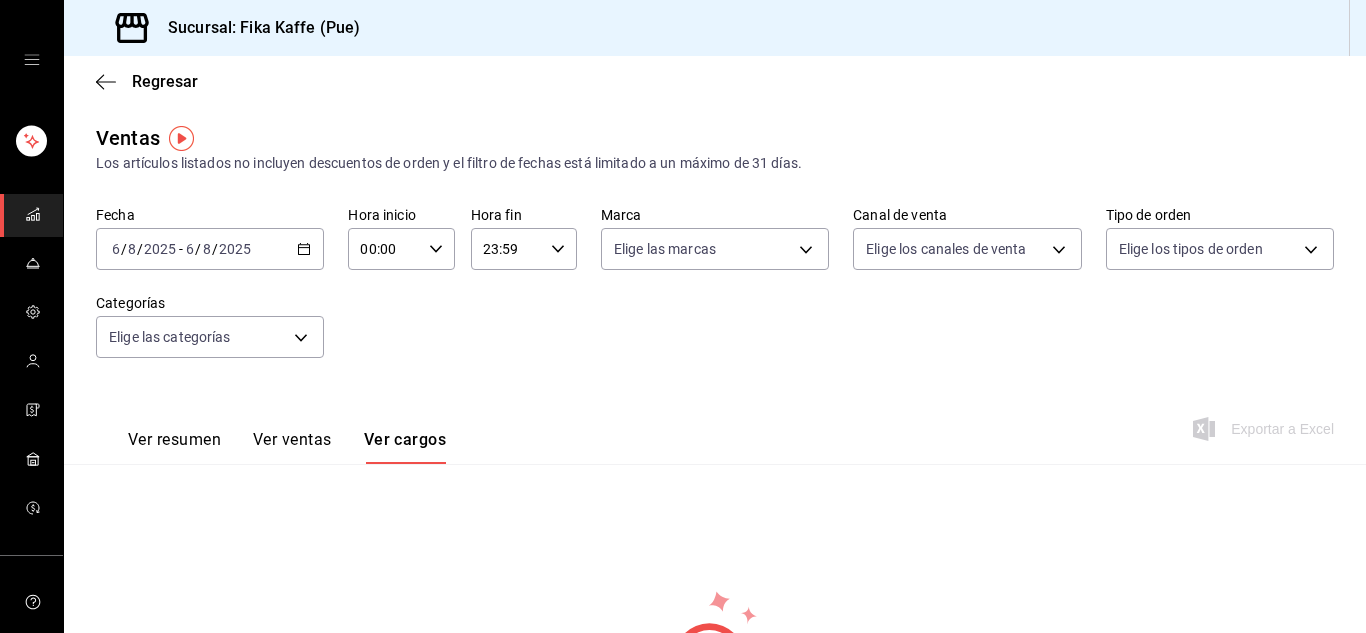 click on "Ver ventas" at bounding box center [292, 447] 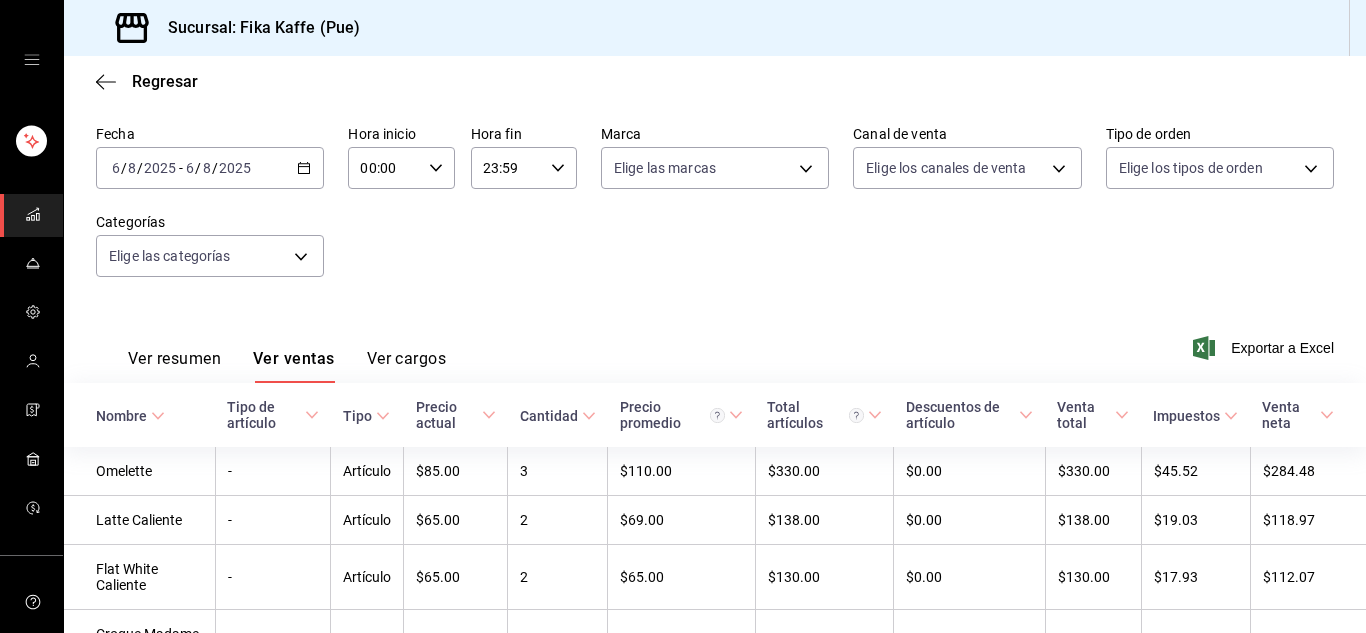scroll, scrollTop: 200, scrollLeft: 0, axis: vertical 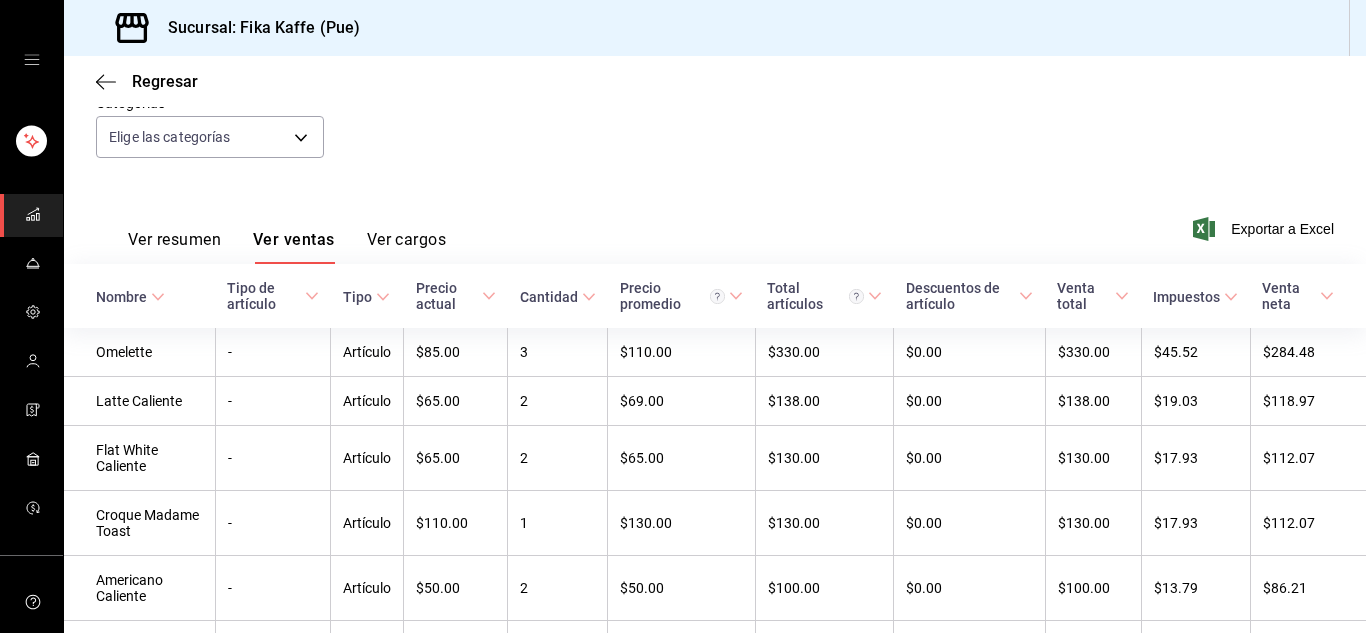 click 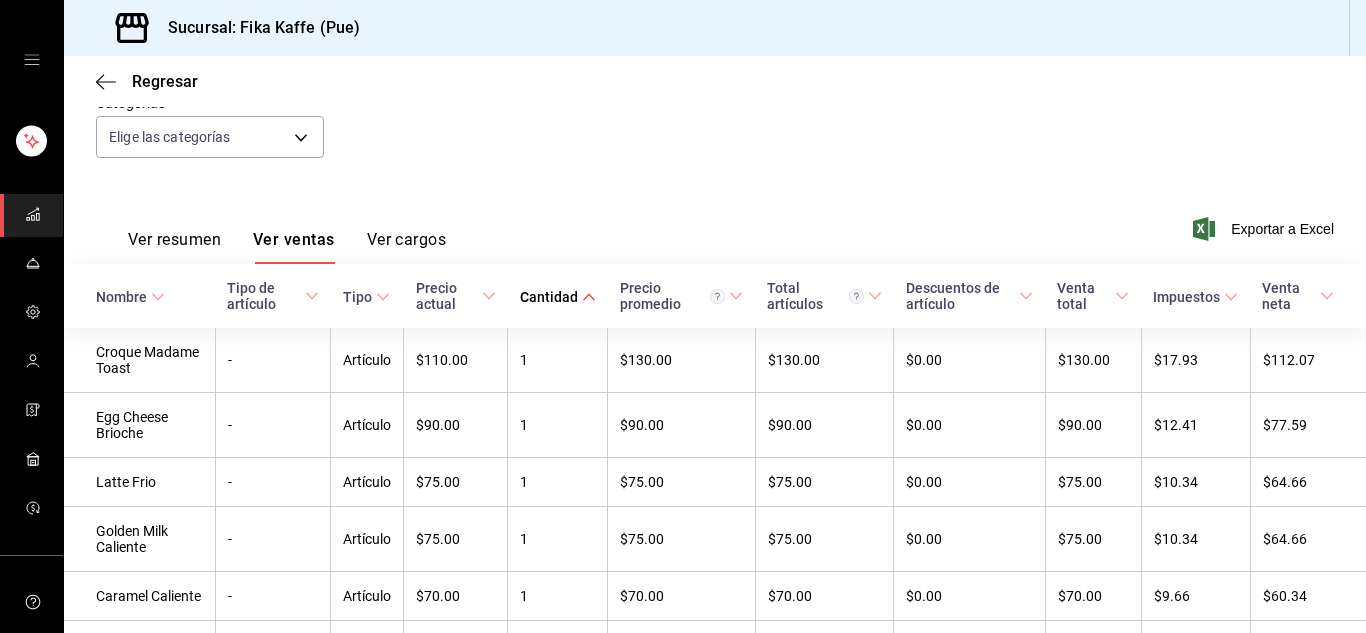 scroll, scrollTop: 0, scrollLeft: 0, axis: both 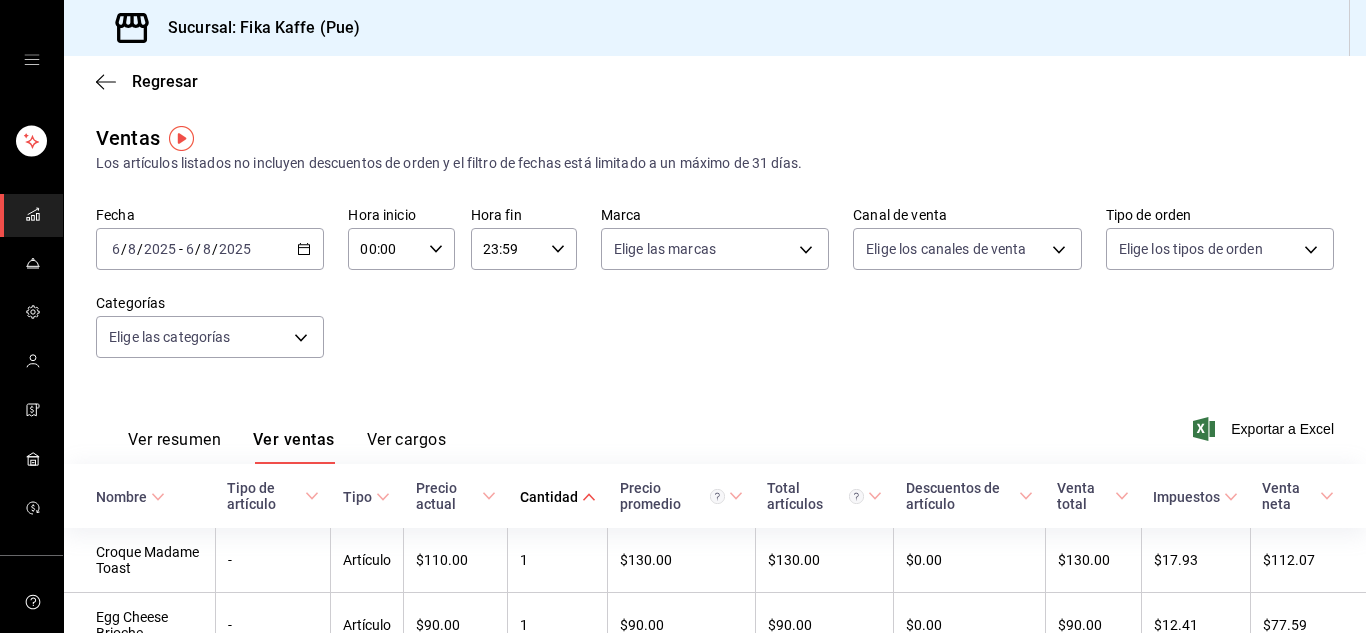 click on "2025" at bounding box center (235, 249) 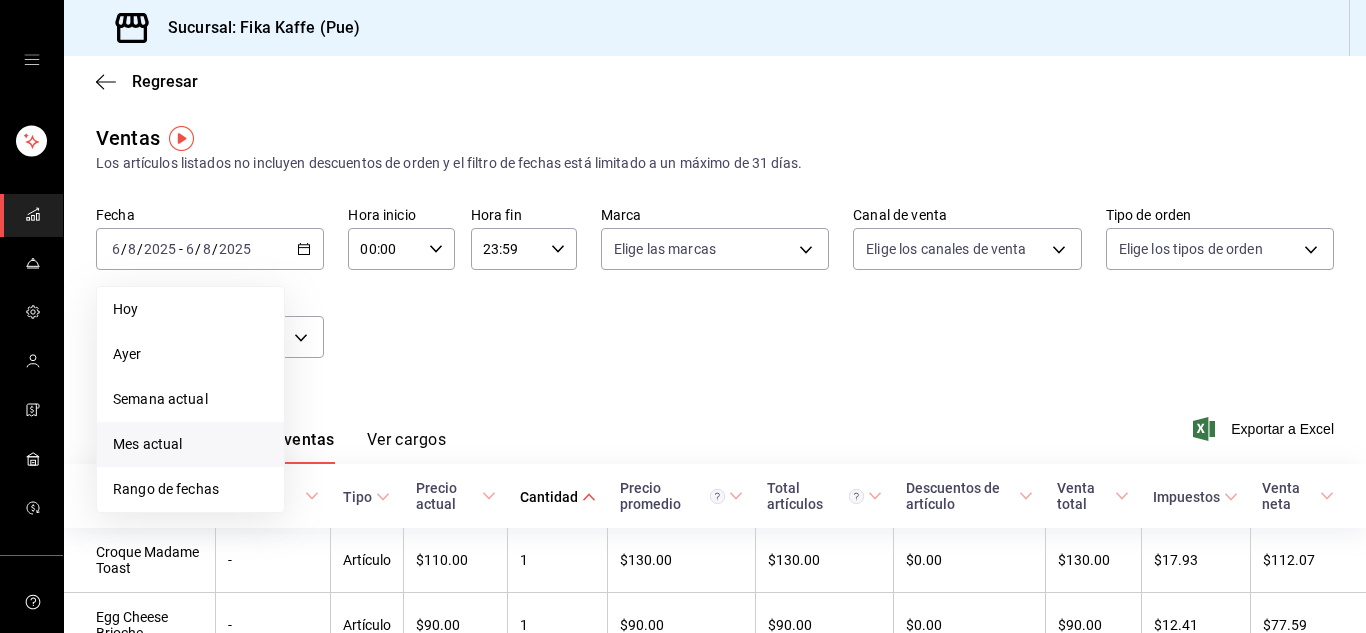 click on "Mes actual" at bounding box center (190, 444) 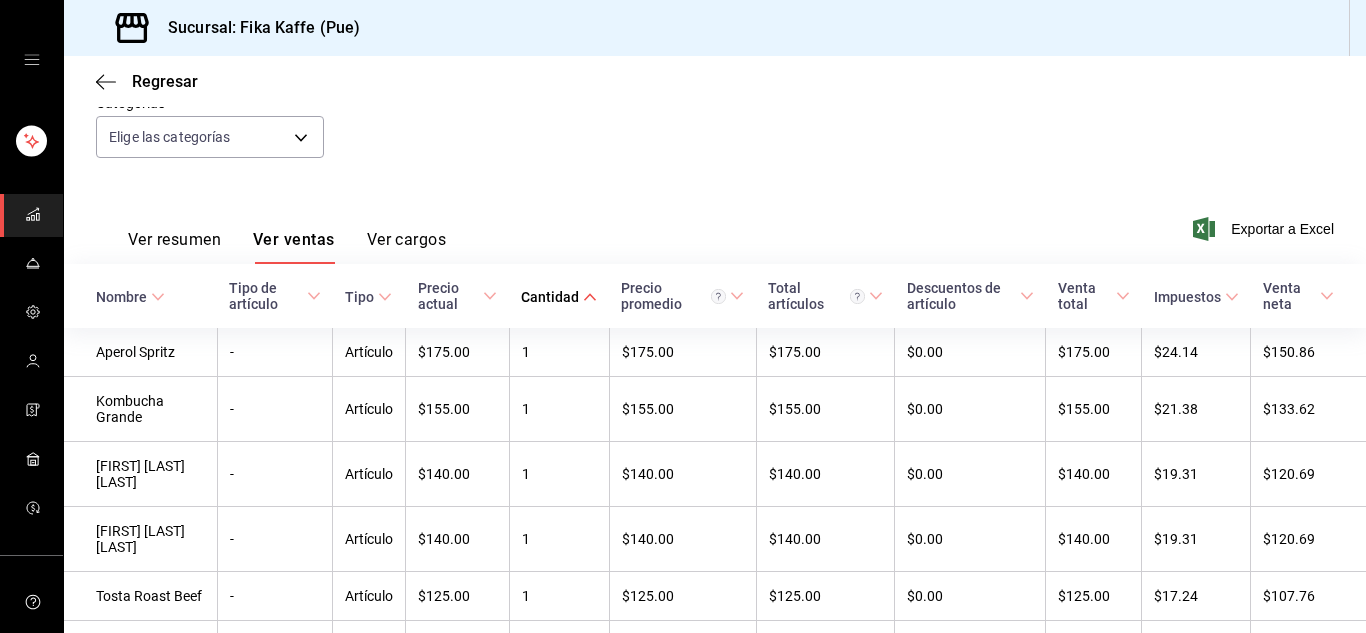 click on "Cantidad" at bounding box center (559, 297) 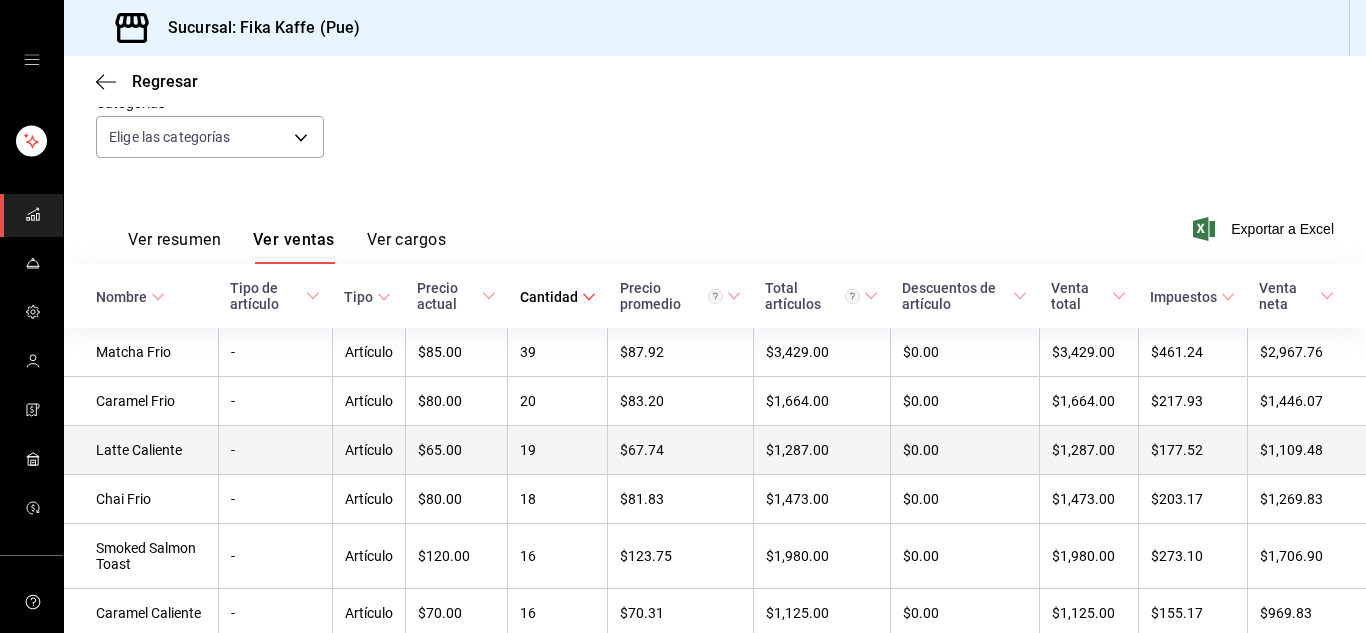 scroll, scrollTop: 0, scrollLeft: 0, axis: both 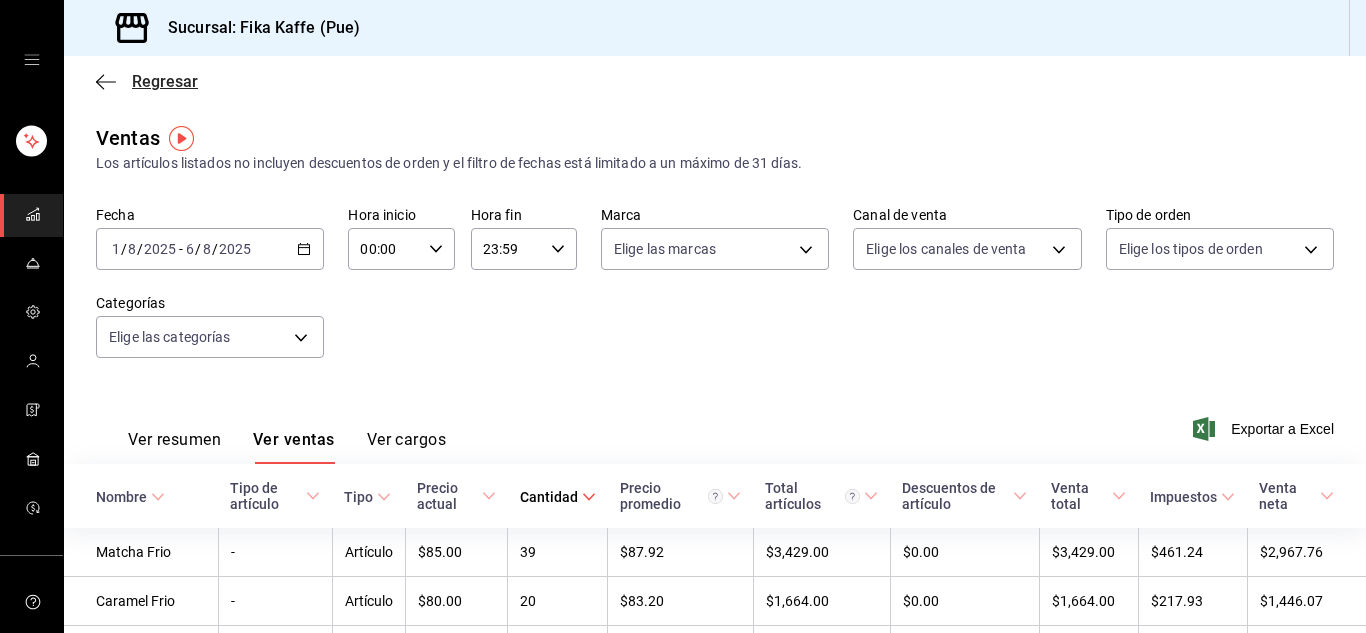 click 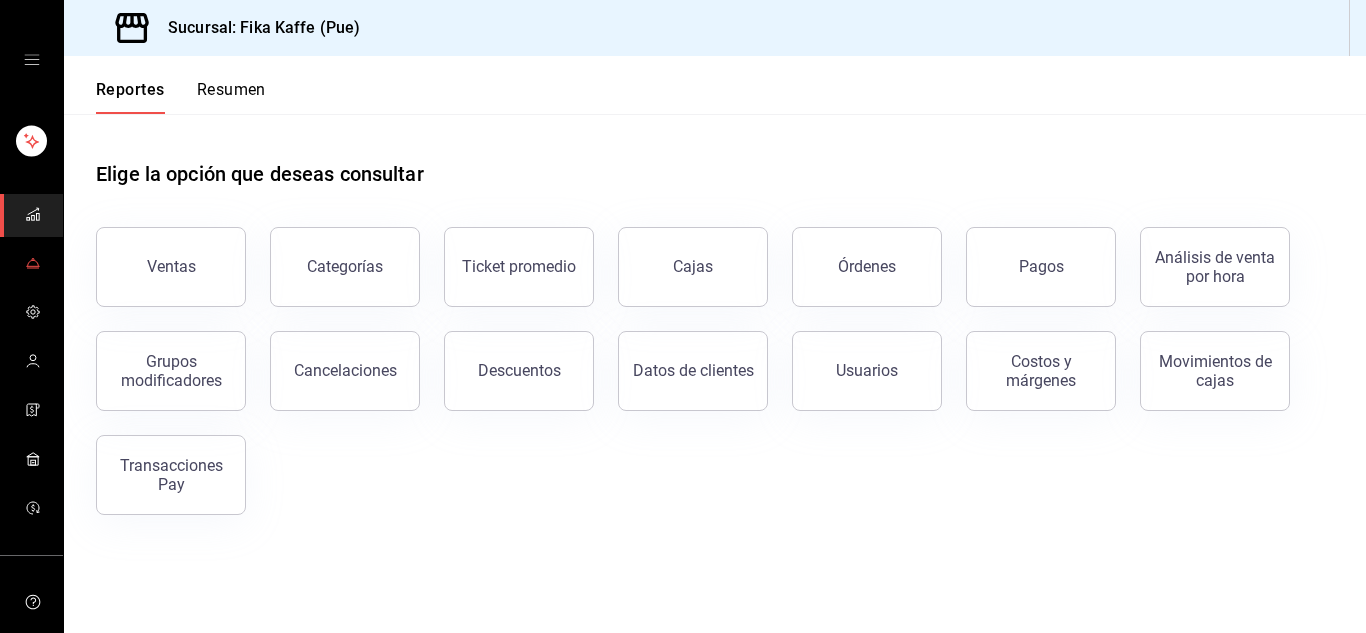click 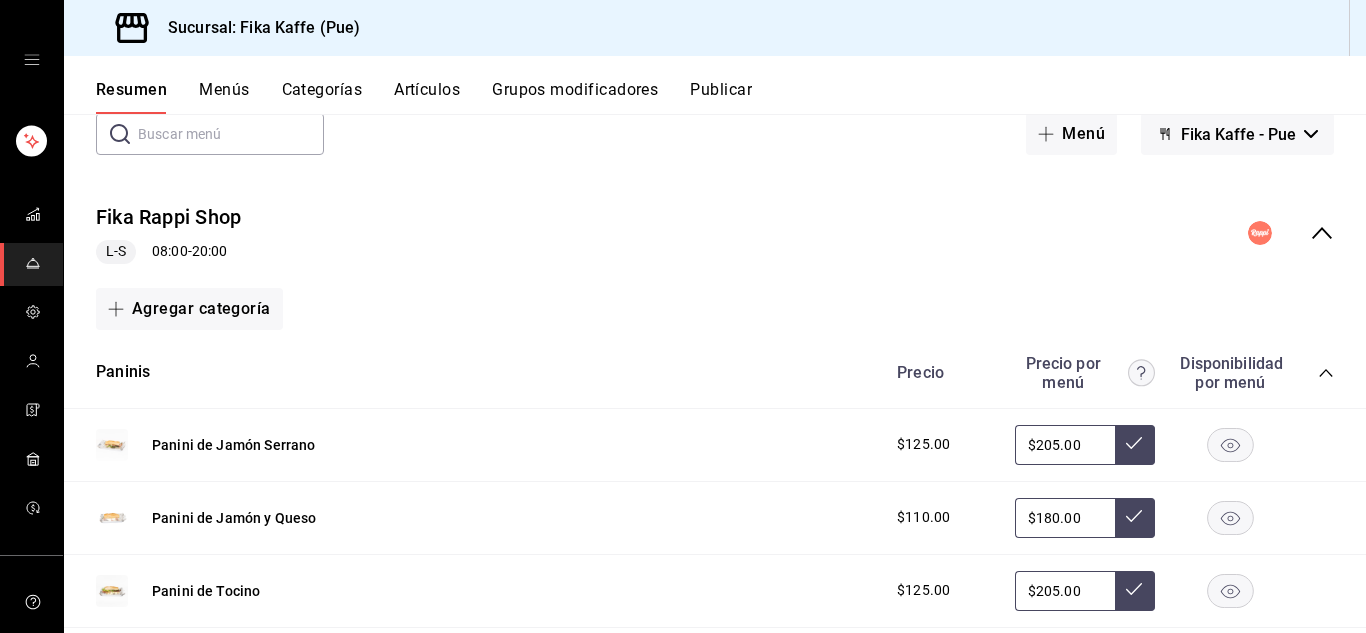 scroll, scrollTop: 0, scrollLeft: 0, axis: both 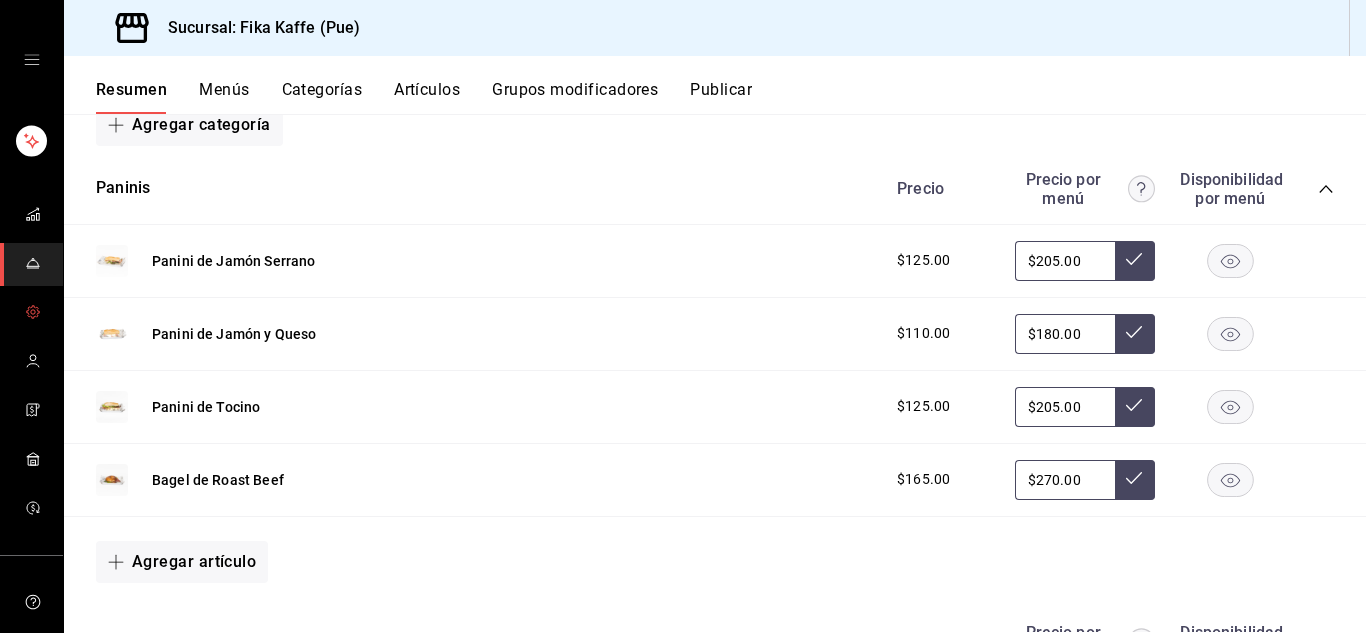 click 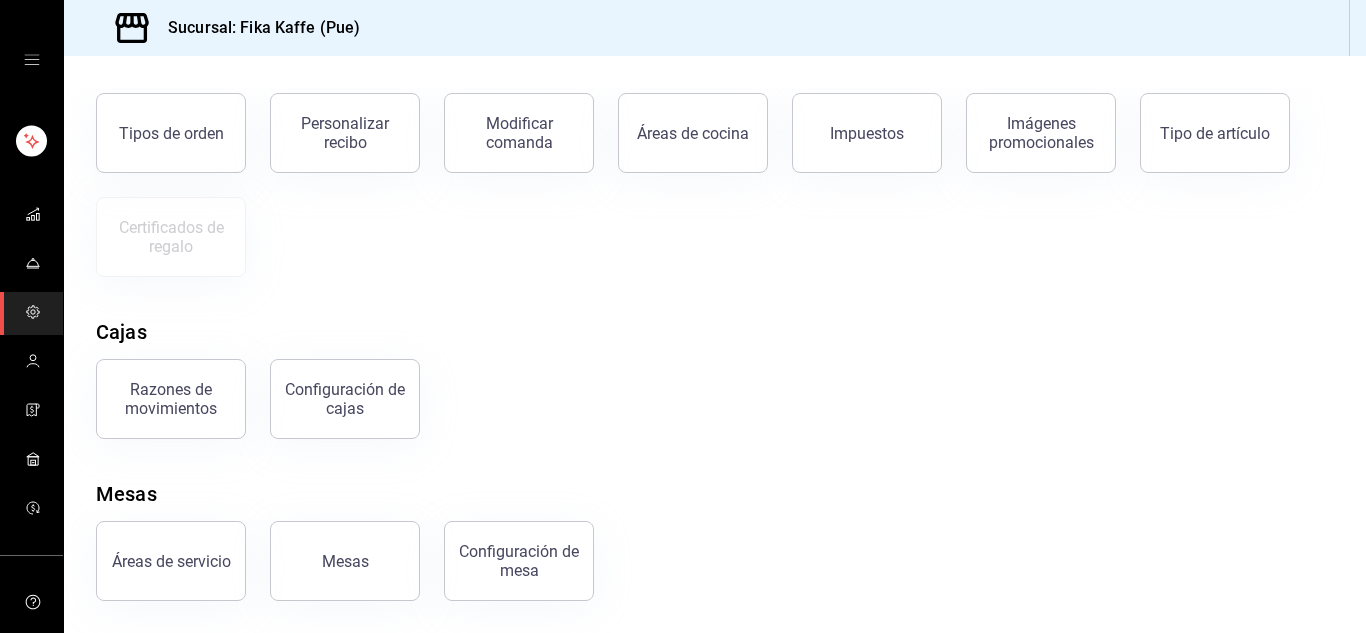 scroll, scrollTop: 0, scrollLeft: 0, axis: both 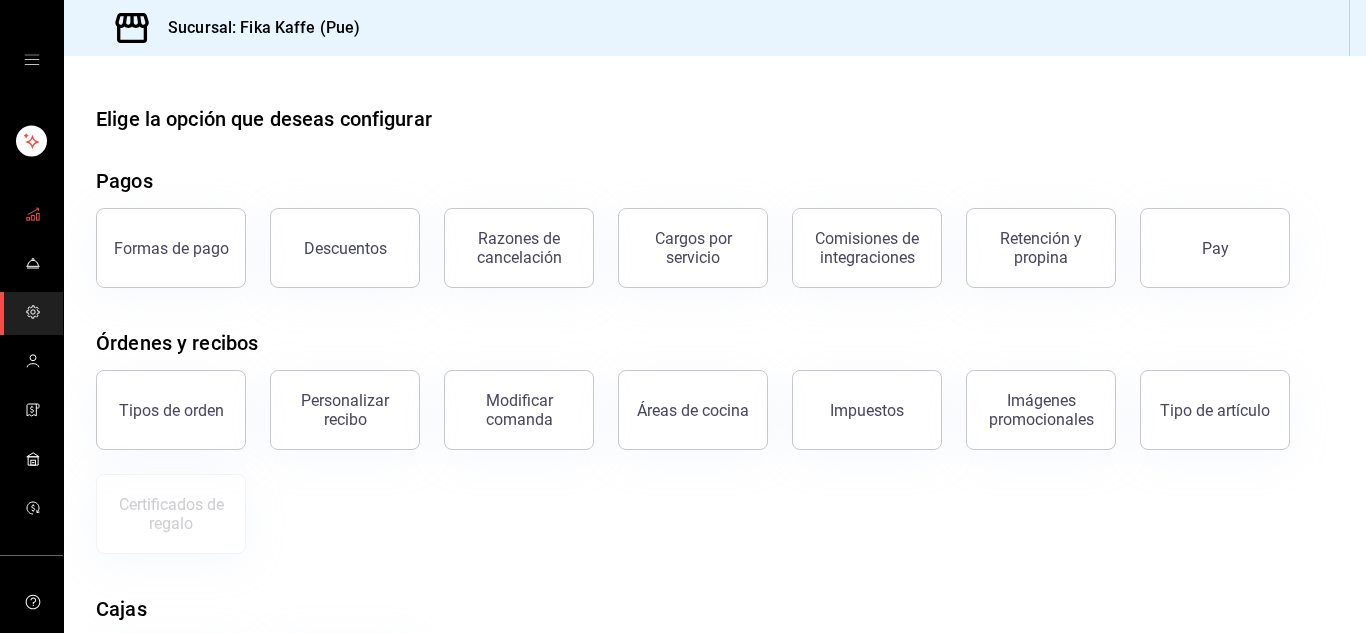 click 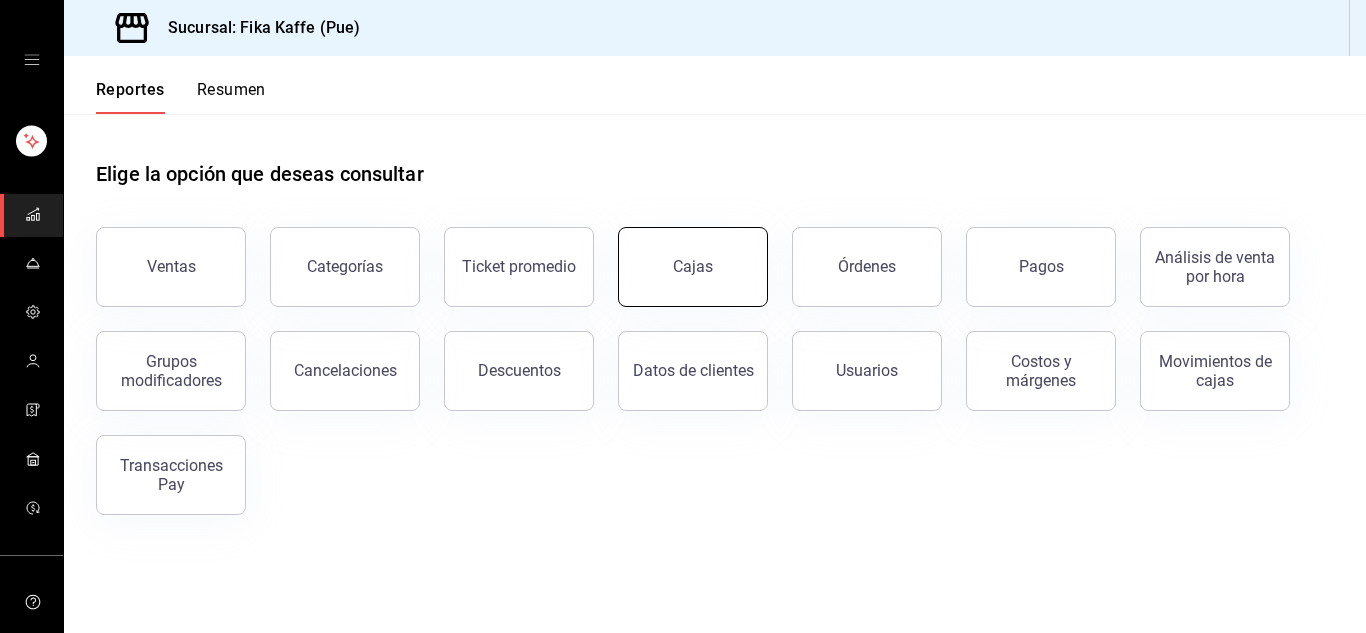 click on "Cajas" at bounding box center (693, 267) 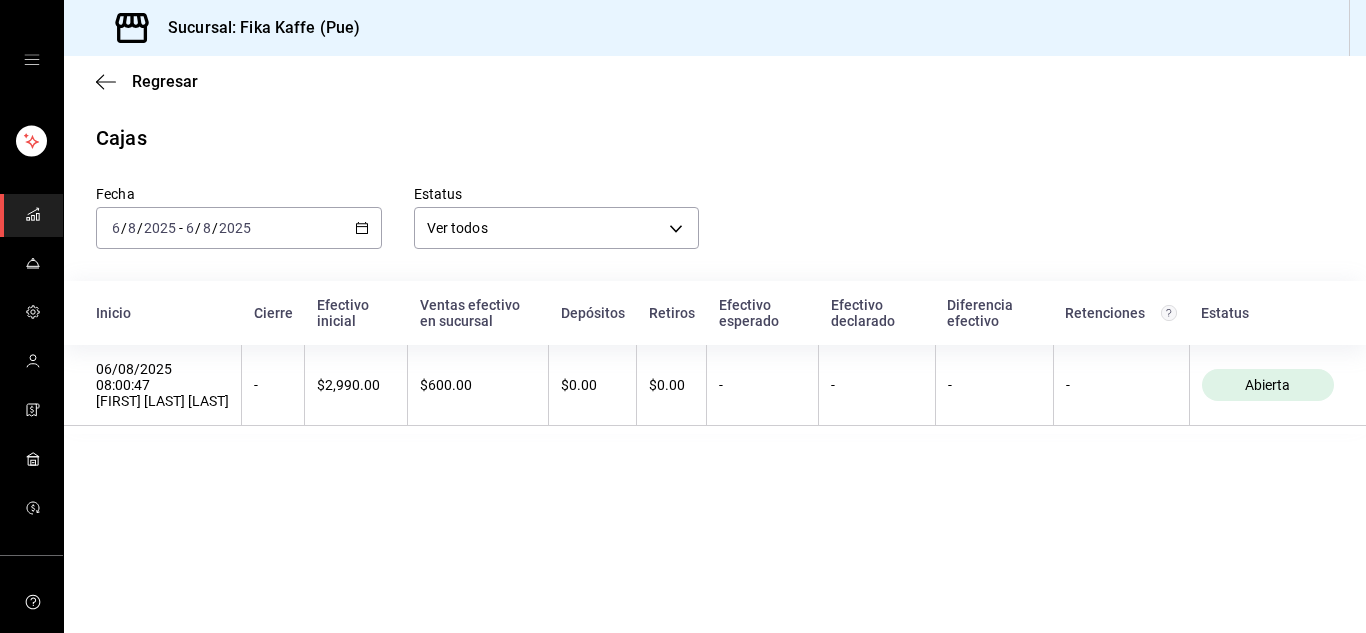 click on "2025" at bounding box center (235, 228) 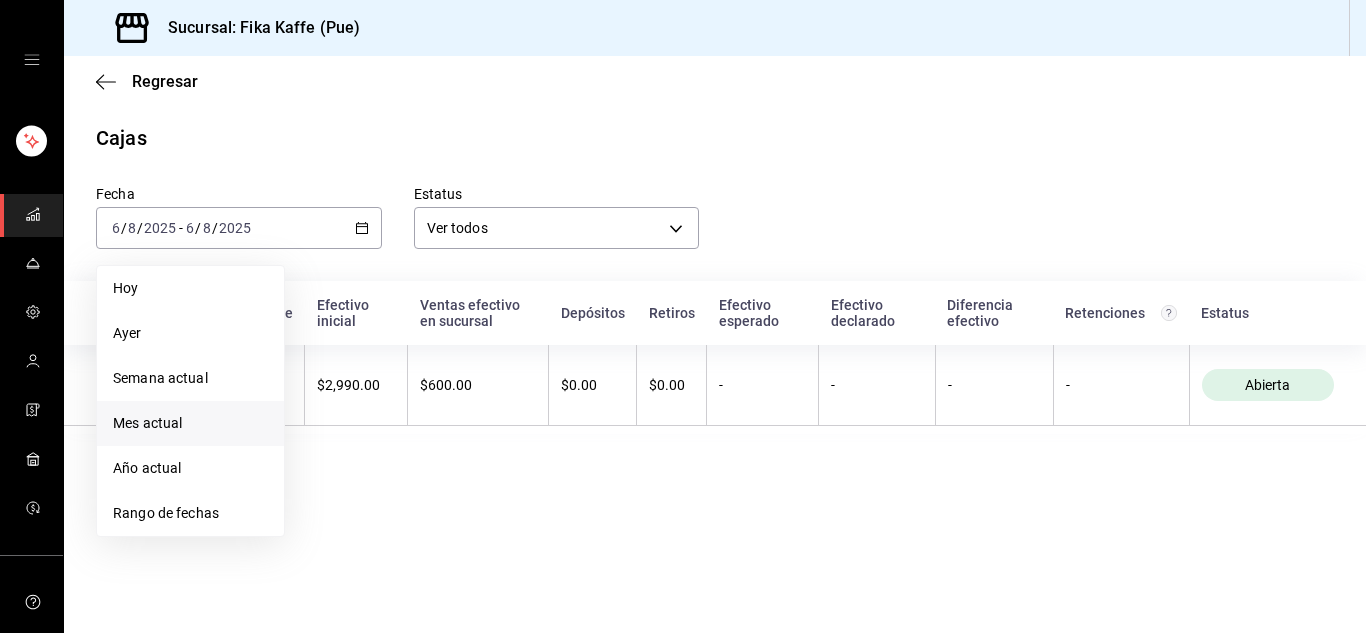 click on "Mes actual" at bounding box center (190, 423) 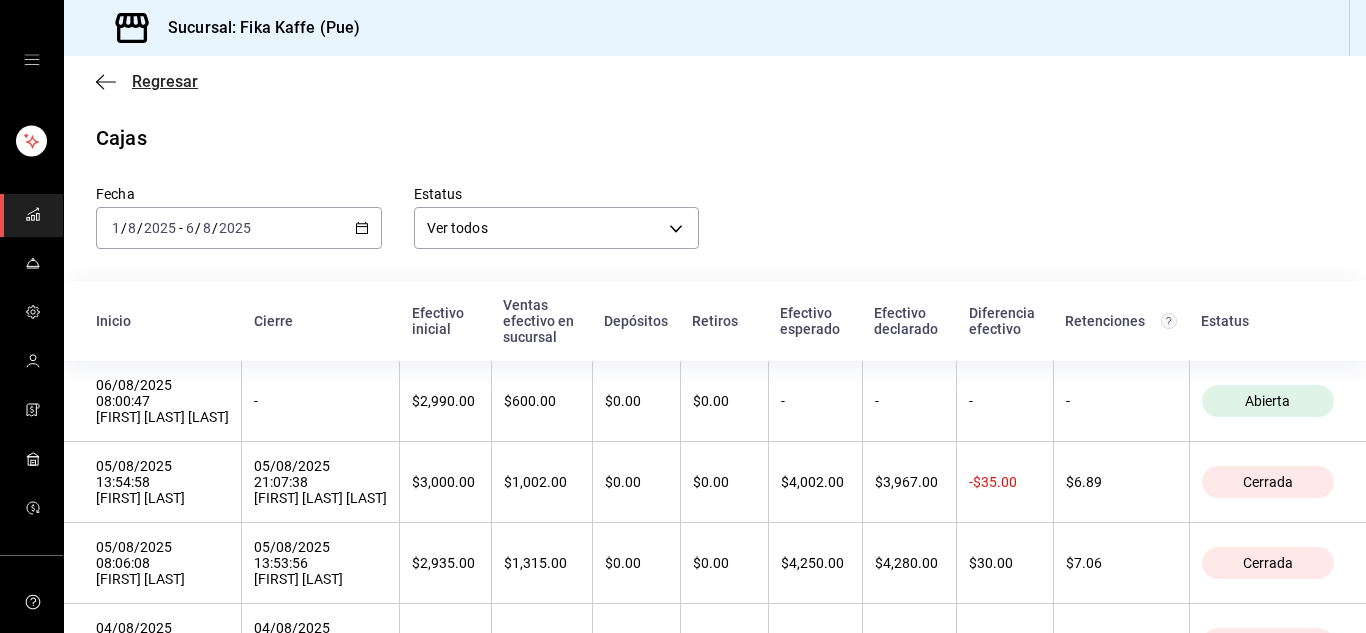 click 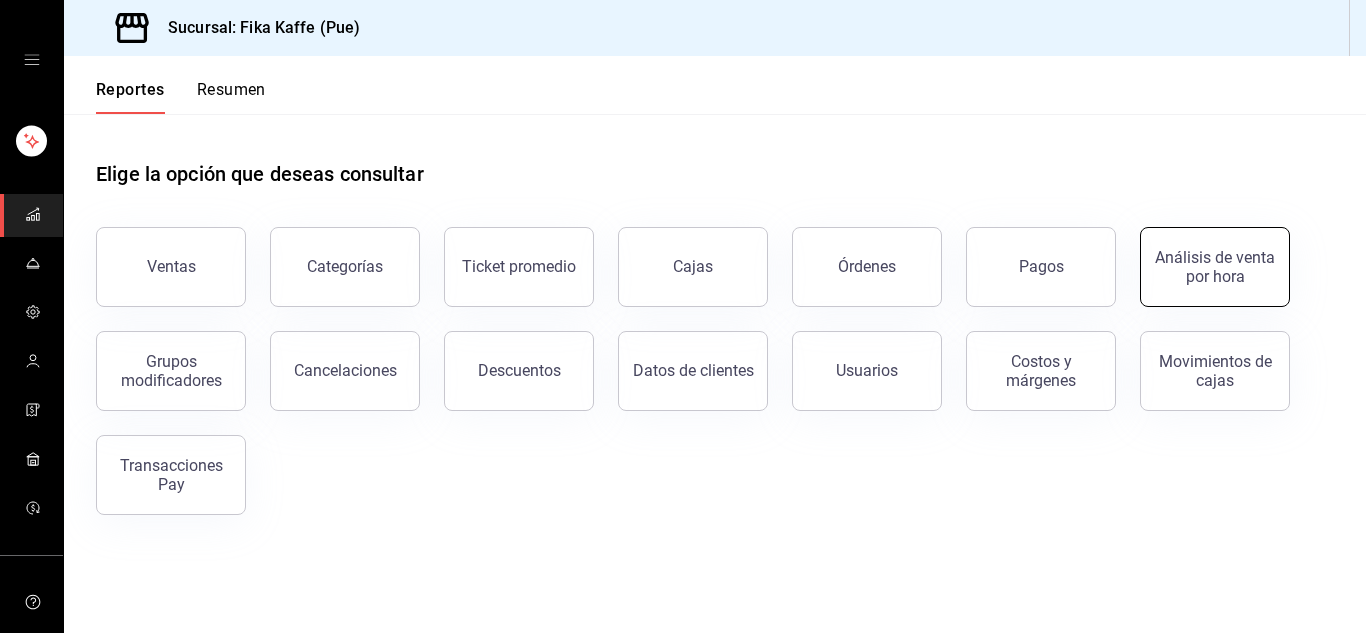 click on "Análisis de venta por hora" at bounding box center [1215, 267] 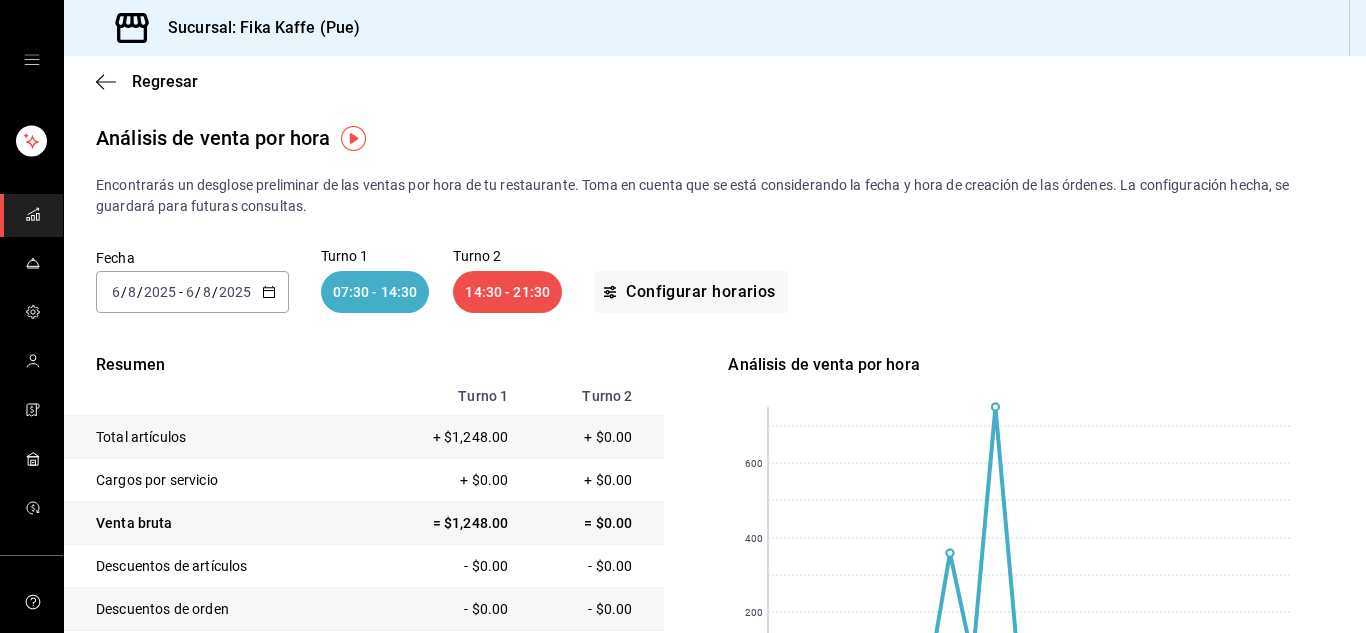 click on "-" at bounding box center [181, 292] 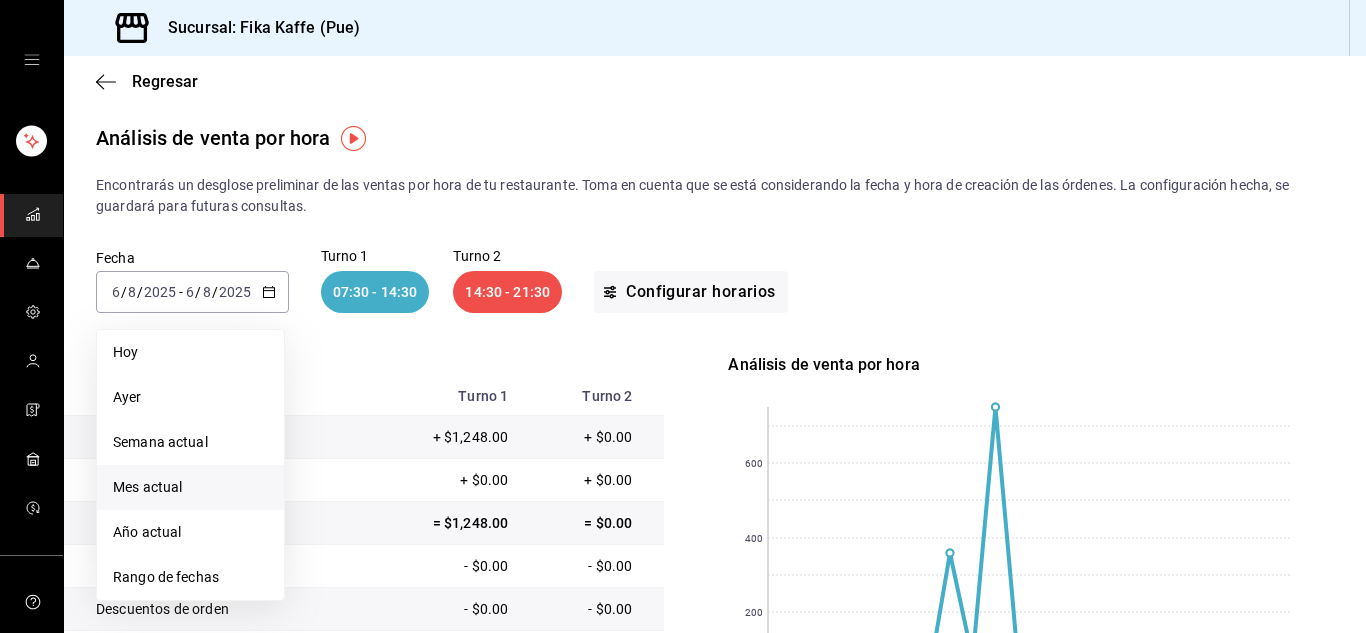 click on "Mes actual" at bounding box center (190, 487) 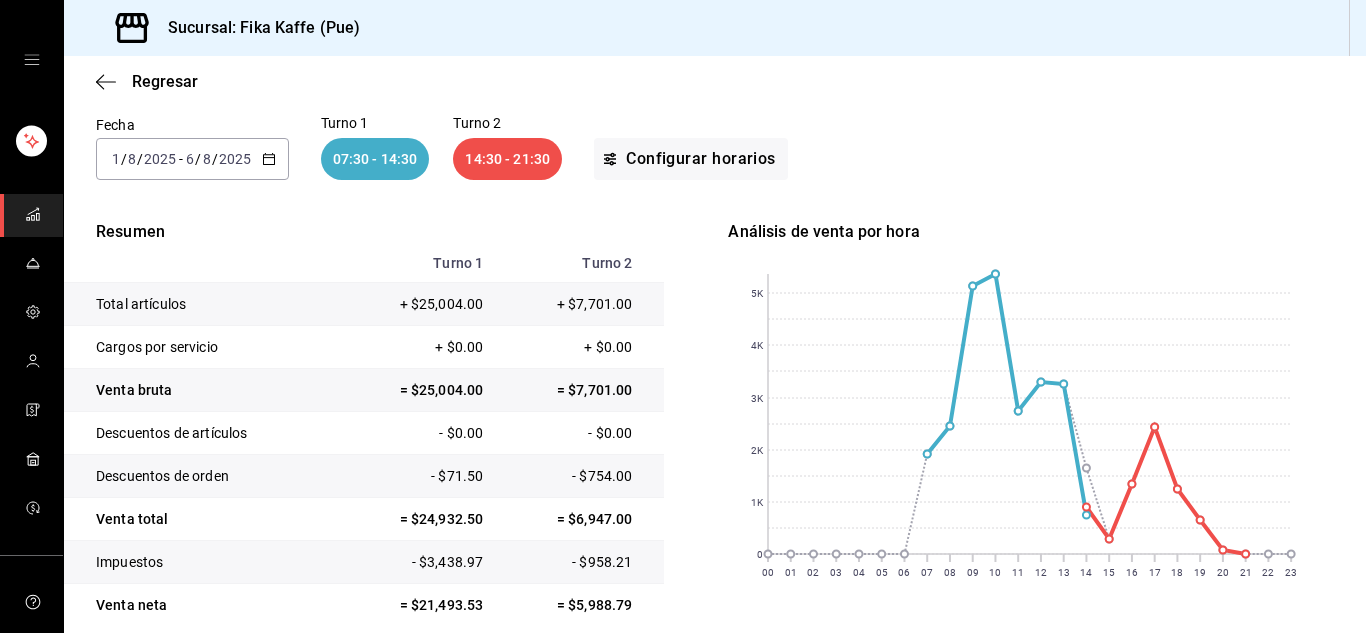 scroll, scrollTop: 0, scrollLeft: 0, axis: both 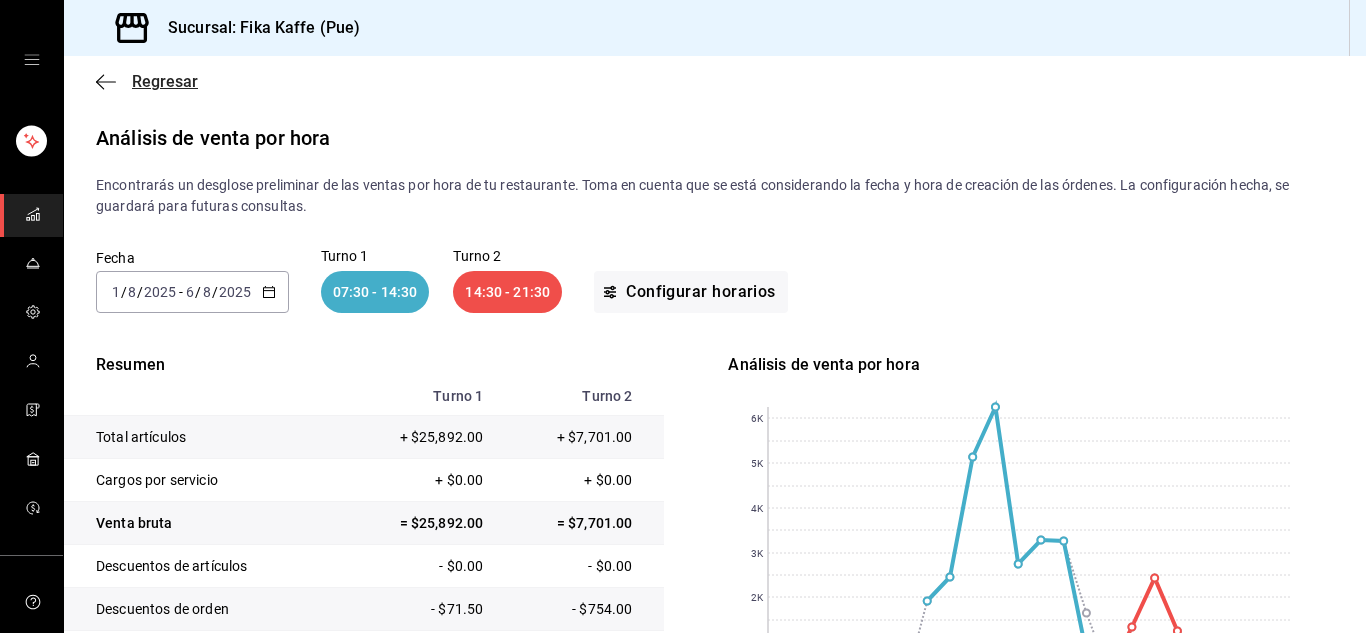 click 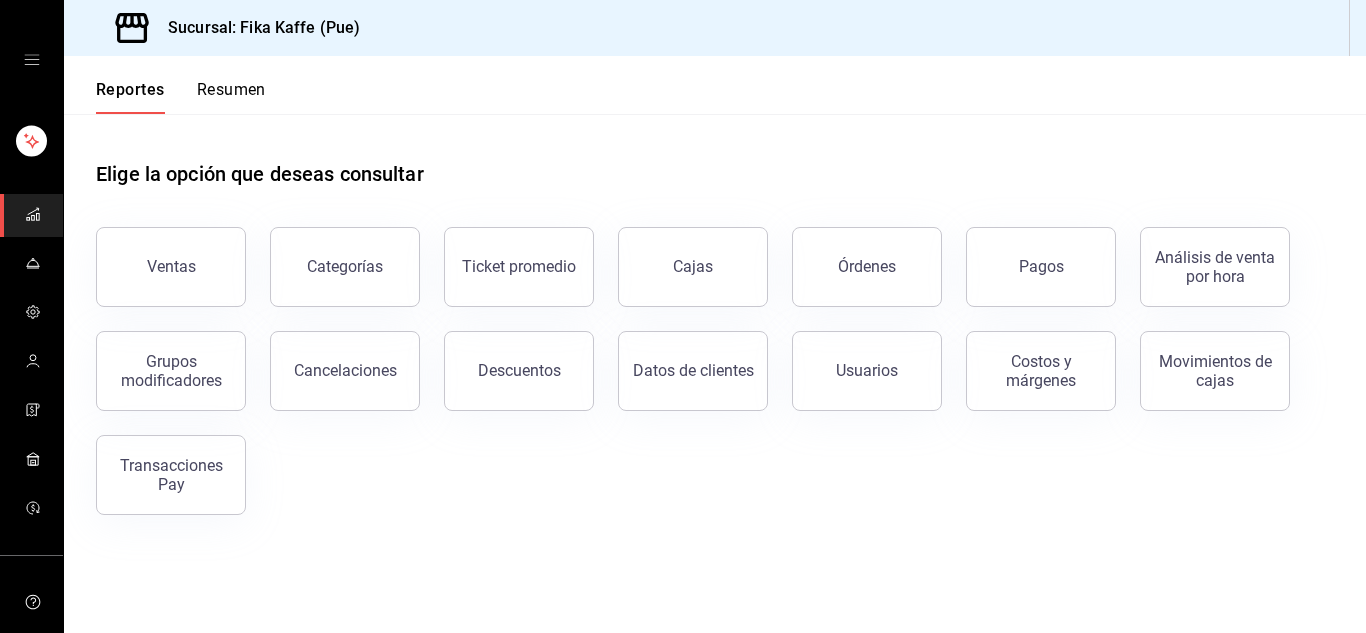 click on "Ventas Categorías Ticket promedio Cajas Órdenes Pagos Análisis de venta por hora Grupos modificadores Cancelaciones Descuentos Datos de clientes Usuarios Costos y márgenes Movimientos de cajas Transacciones Pay" at bounding box center [703, 359] 